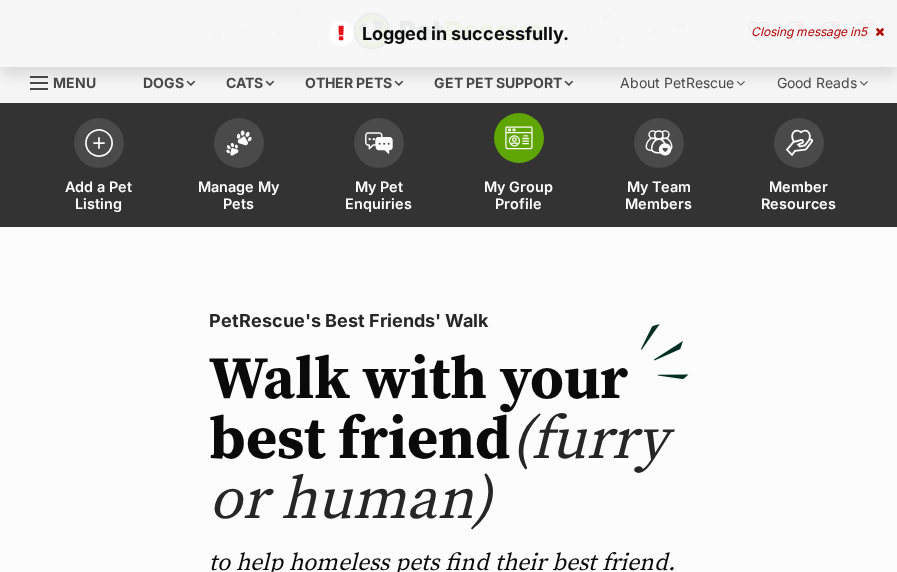 scroll, scrollTop: 0, scrollLeft: 0, axis: both 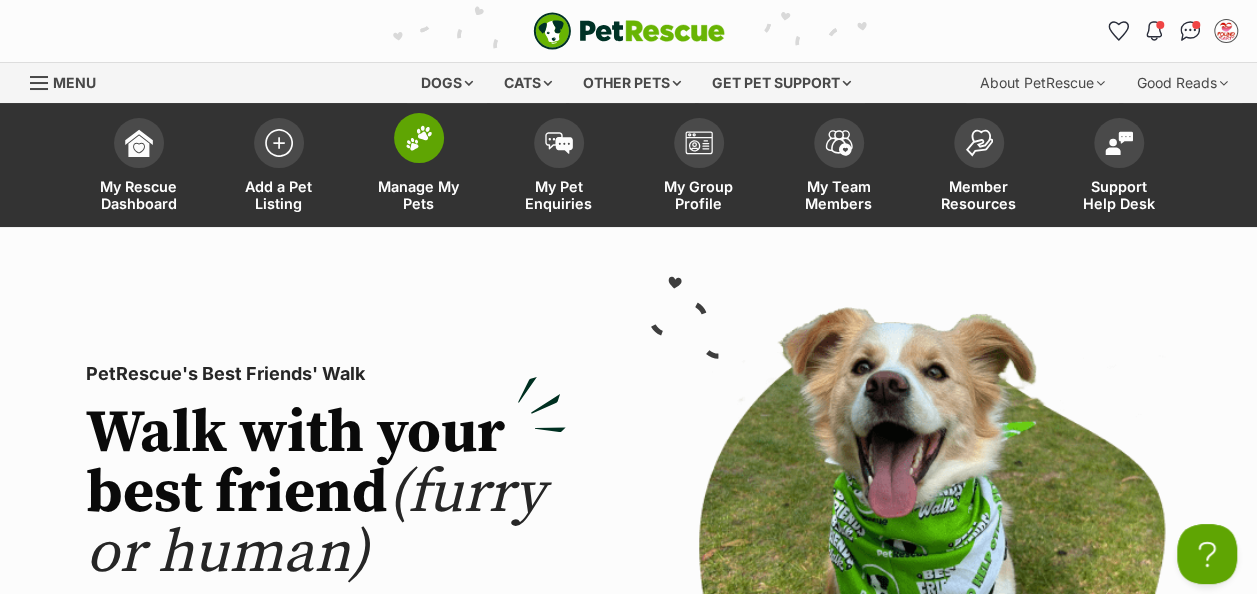 click at bounding box center (419, 138) 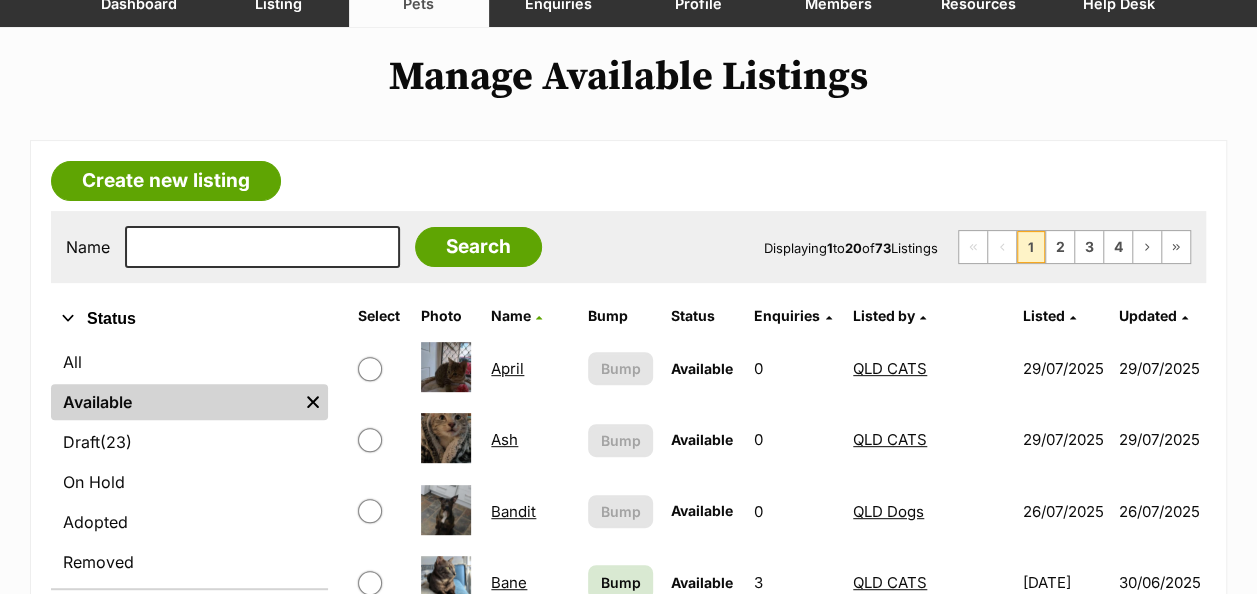 scroll, scrollTop: 200, scrollLeft: 0, axis: vertical 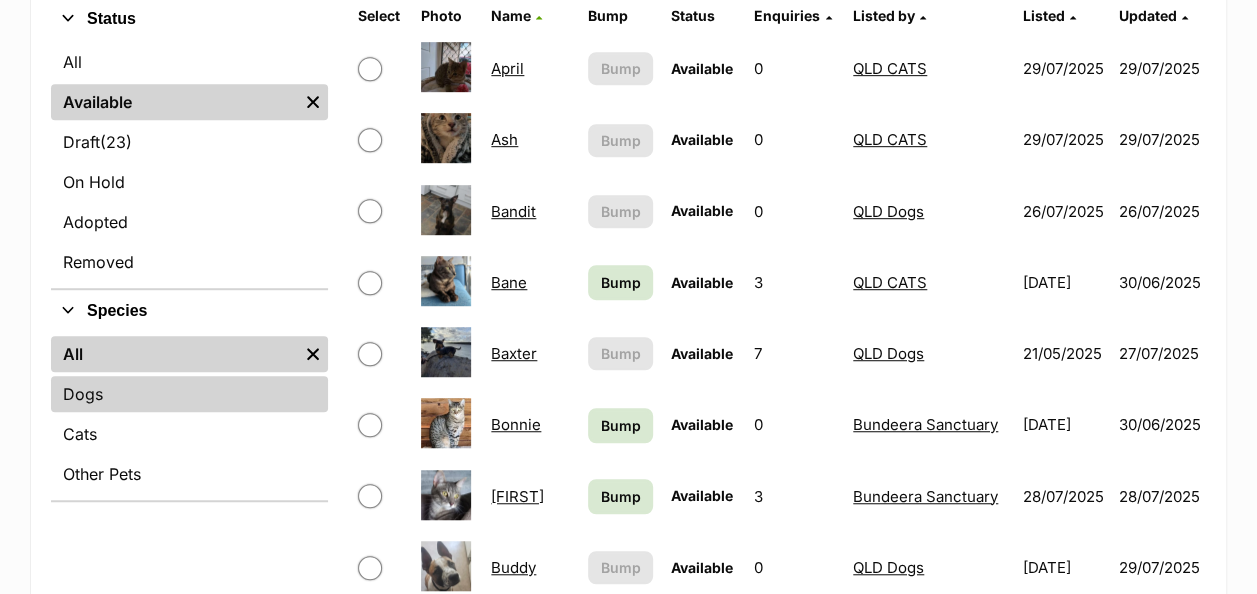 click on "Dogs" at bounding box center (189, 394) 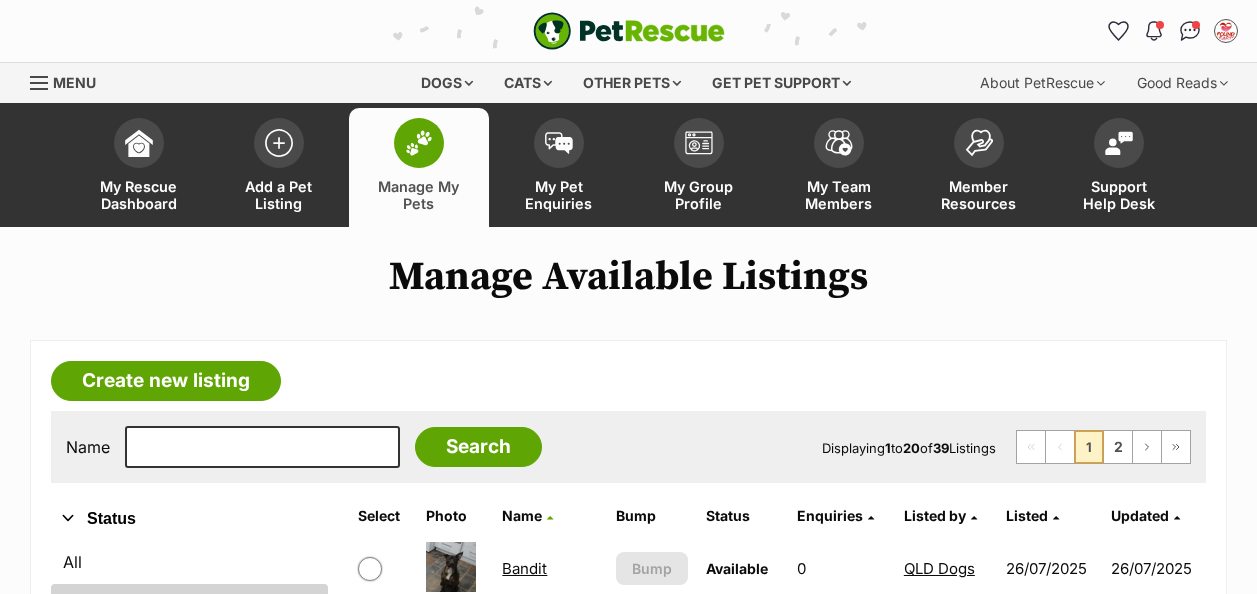 scroll, scrollTop: 0, scrollLeft: 0, axis: both 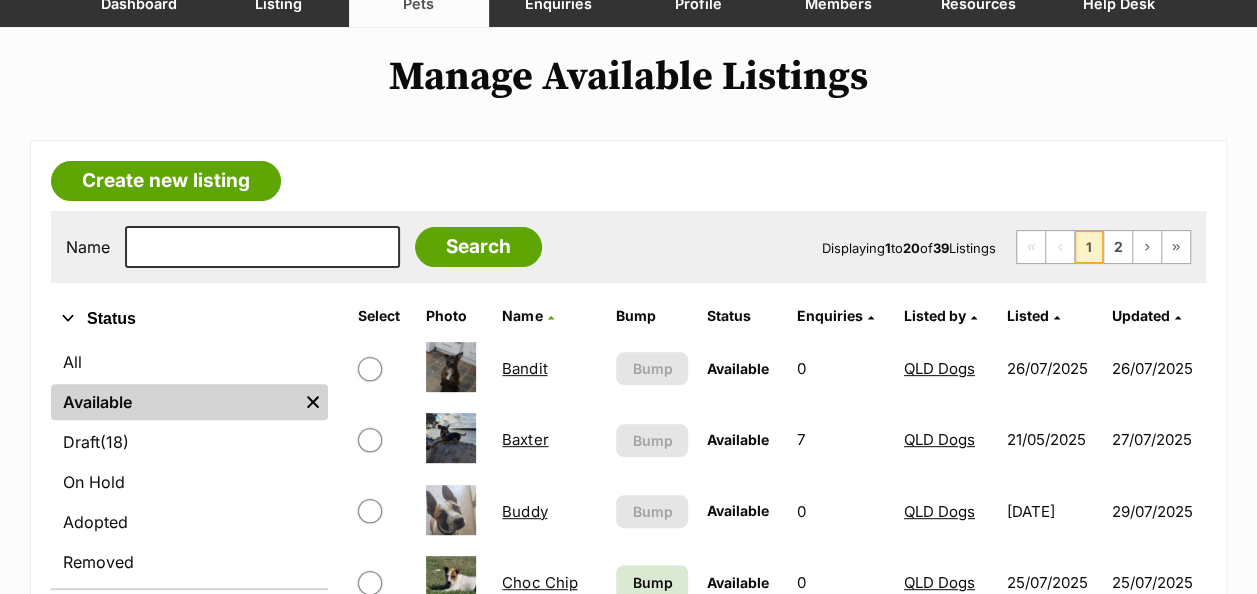 click on "Listed by" at bounding box center [935, 315] 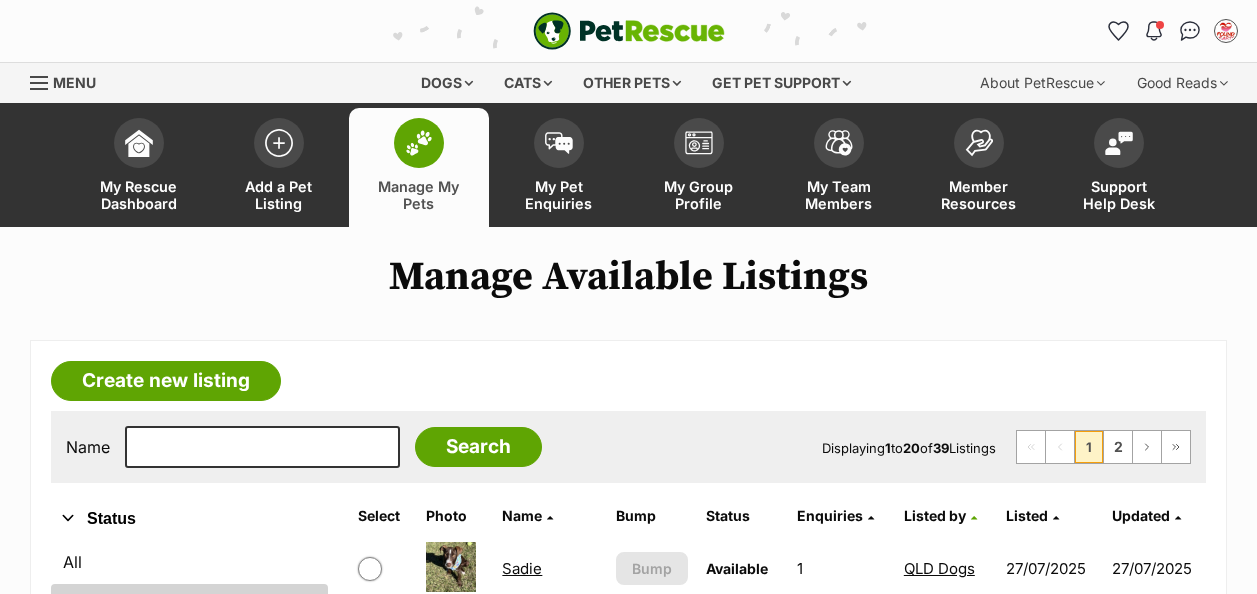 scroll, scrollTop: 300, scrollLeft: 0, axis: vertical 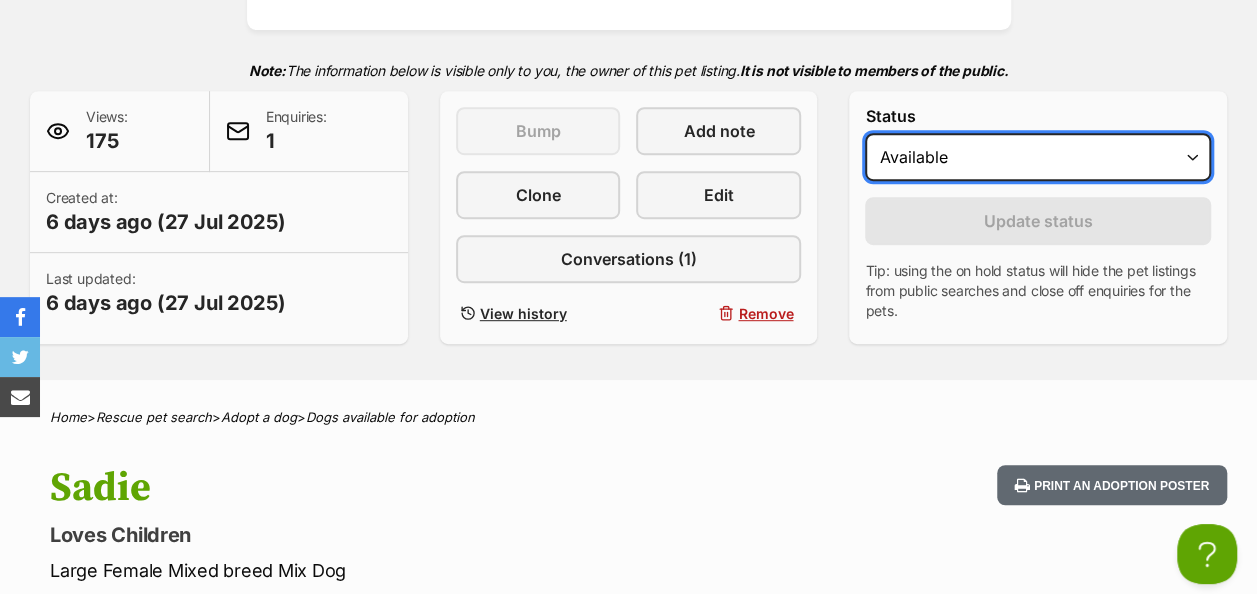 drag, startPoint x: 987, startPoint y: 160, endPoint x: 978, endPoint y: 184, distance: 25.632011 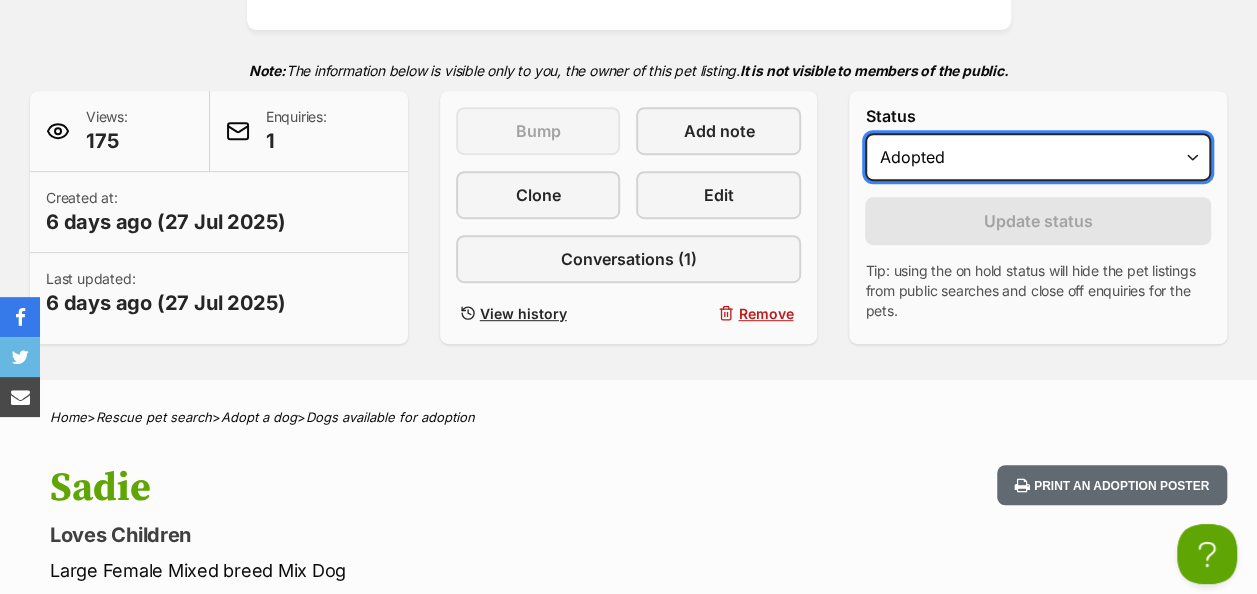 click on "Draft - not available as listing has enquires
Available
On hold
Adopted" at bounding box center (1038, 157) 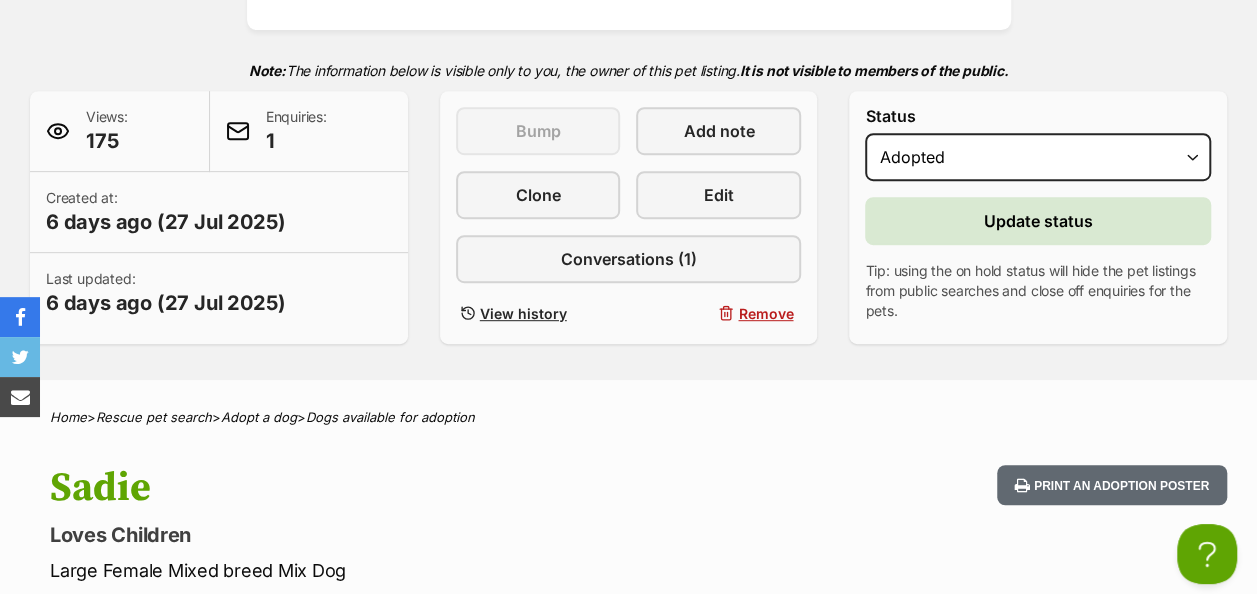 click on "Status
Draft - not available as listing has enquires
Available
On hold
Adopted
Reason
Please select a reason
Medical reasons
Reviewing applications
Adoption pending
Other
Update status
Tip: using the on hold status will hide the pet listings from public searches and close off enquiries for the pets.
If you select "Reviewing applications" or "Adoption pending", this will be reflected on the pet listings. All other options will simply appear to the public as "On hold"." at bounding box center [1038, 214] 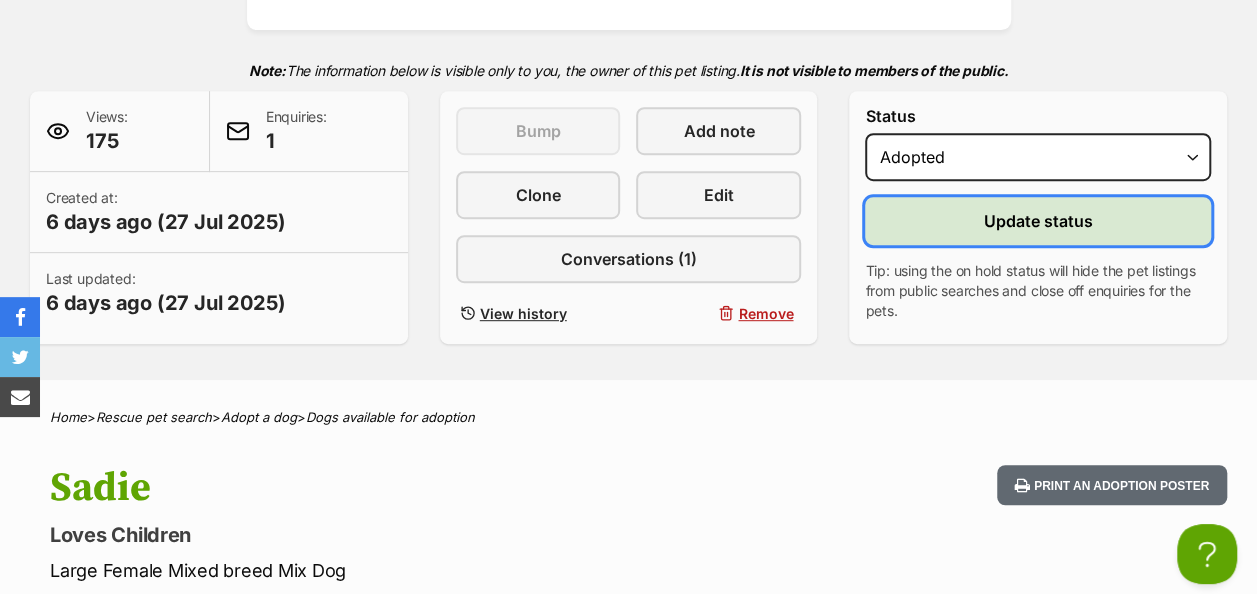 click on "Update status" at bounding box center (1038, 221) 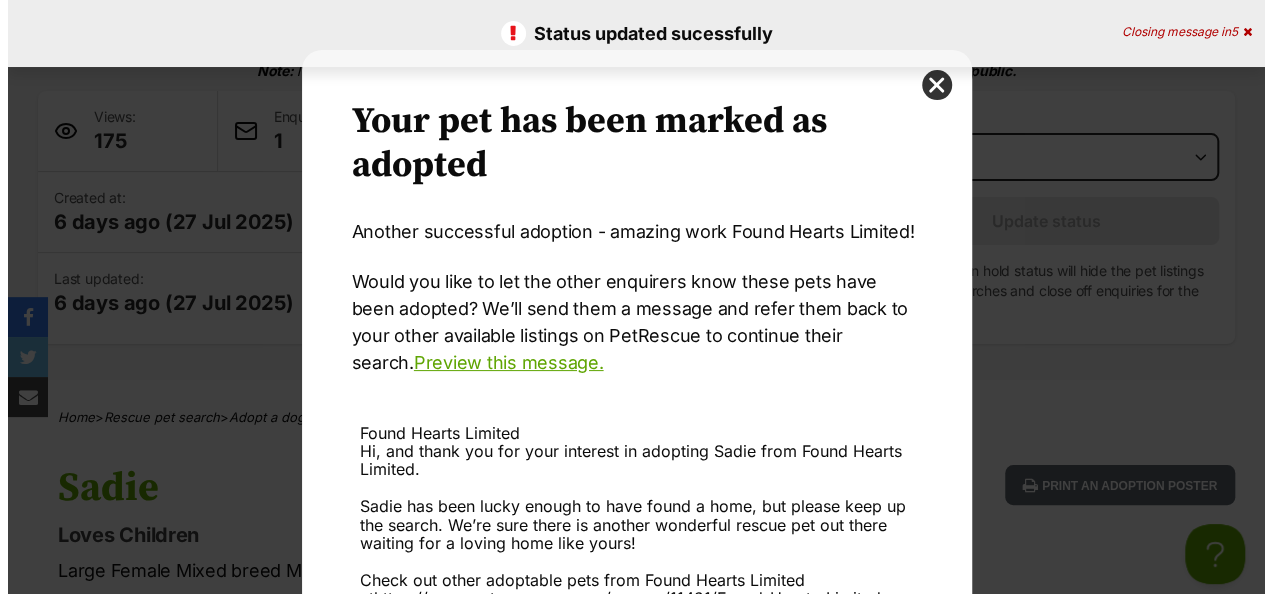 scroll, scrollTop: 0, scrollLeft: 0, axis: both 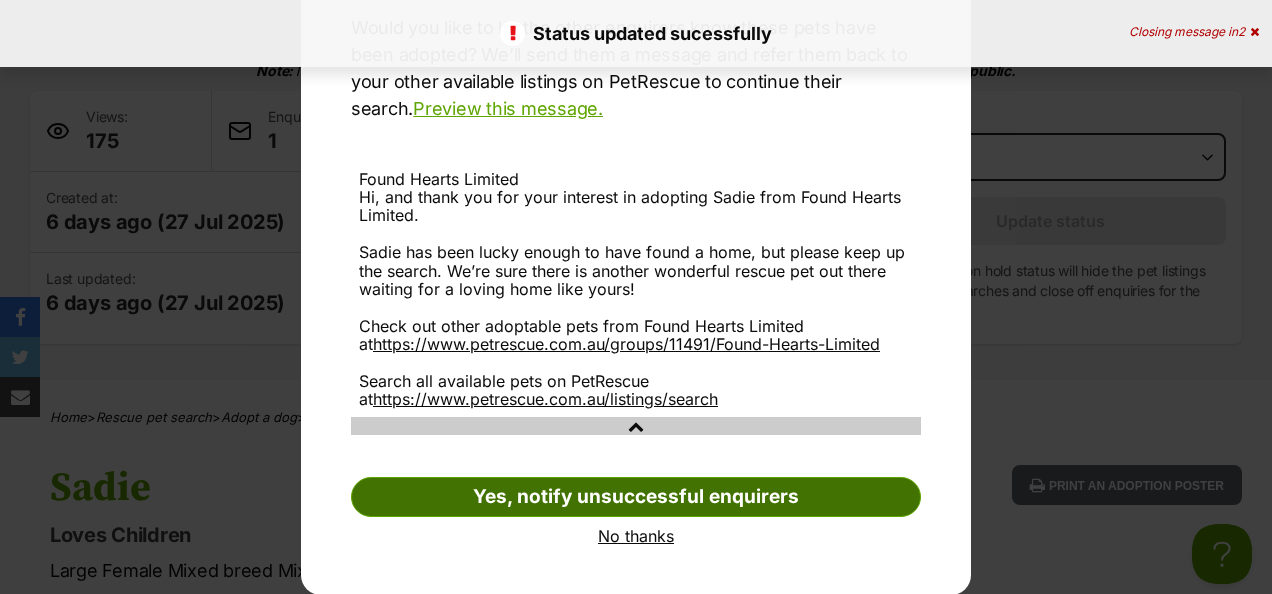 click on "Yes, notify unsuccessful enquirers" at bounding box center [636, 497] 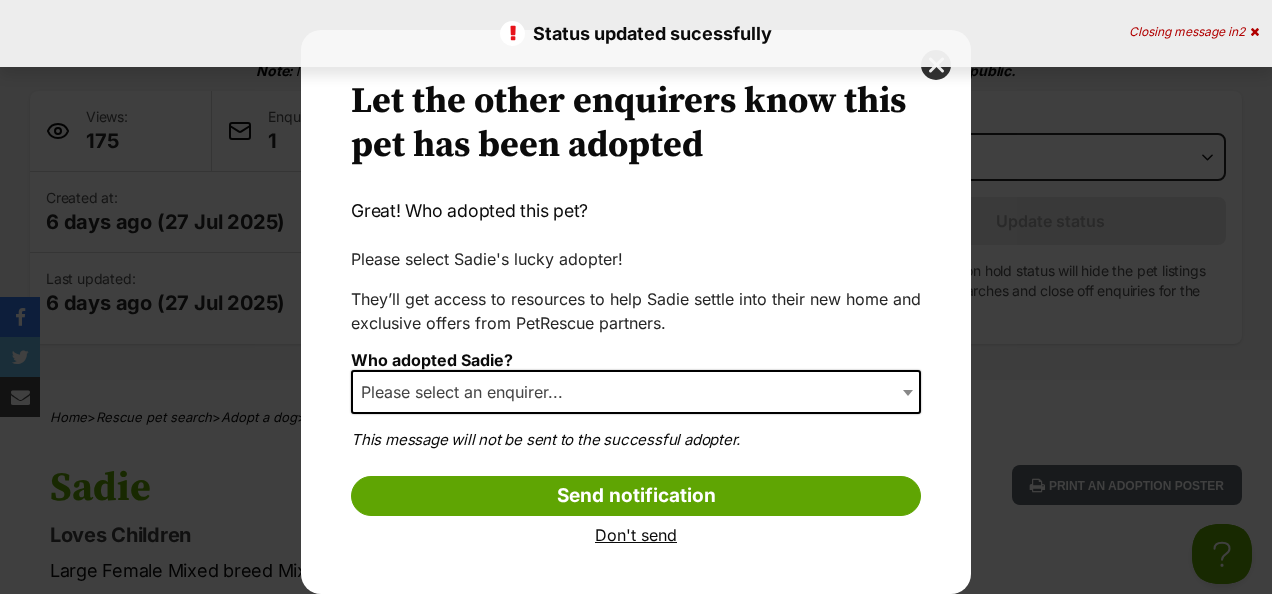 scroll, scrollTop: 19, scrollLeft: 0, axis: vertical 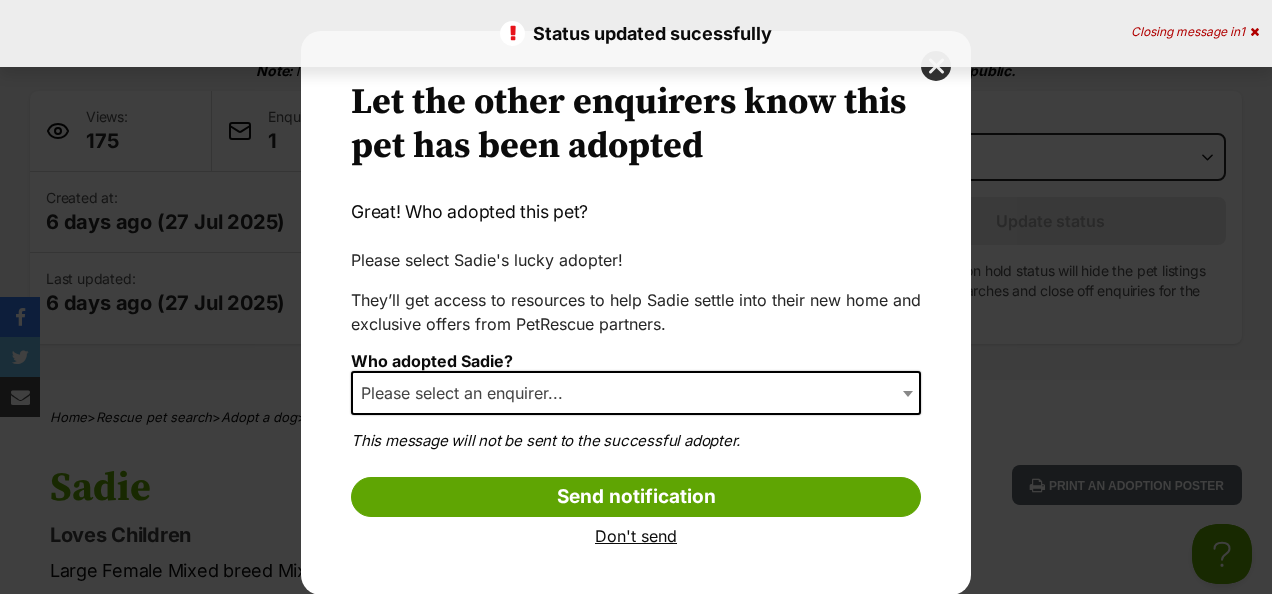 click on "Please select an enquirer..." at bounding box center [636, 393] 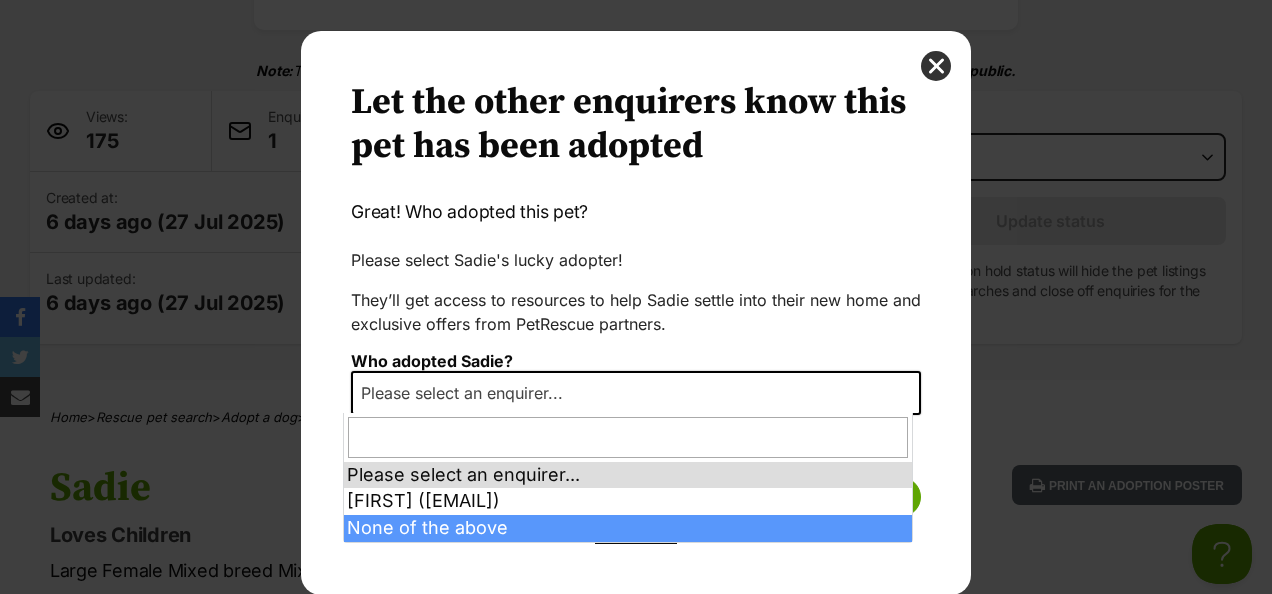 select on "other" 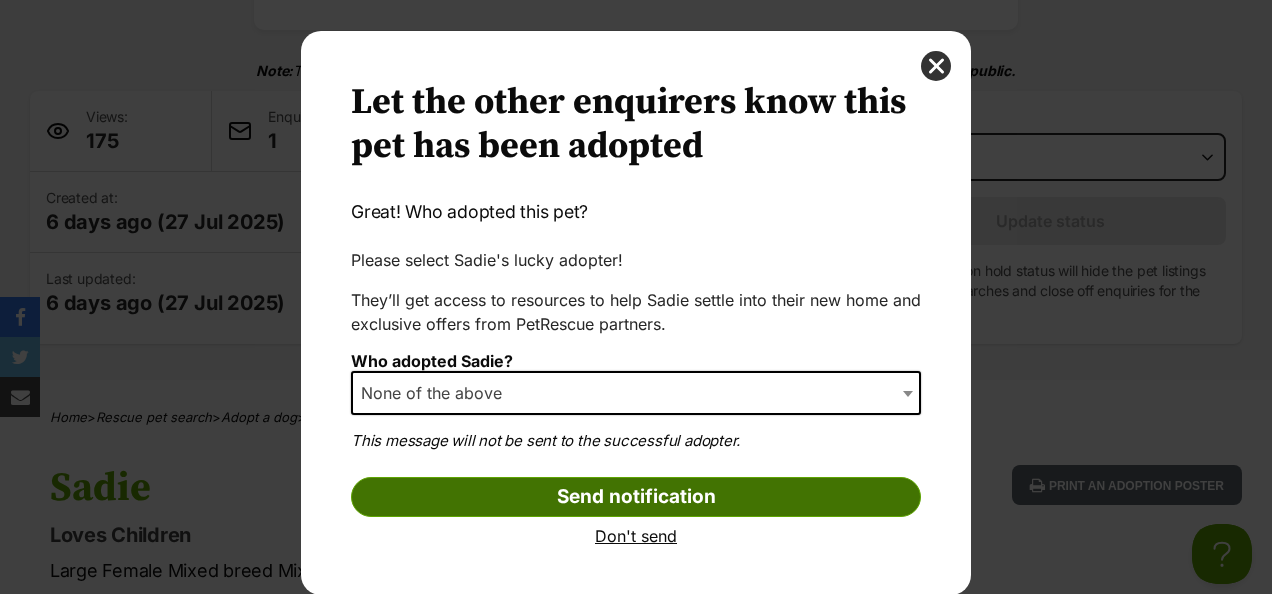 click on "Send notification" at bounding box center [636, 497] 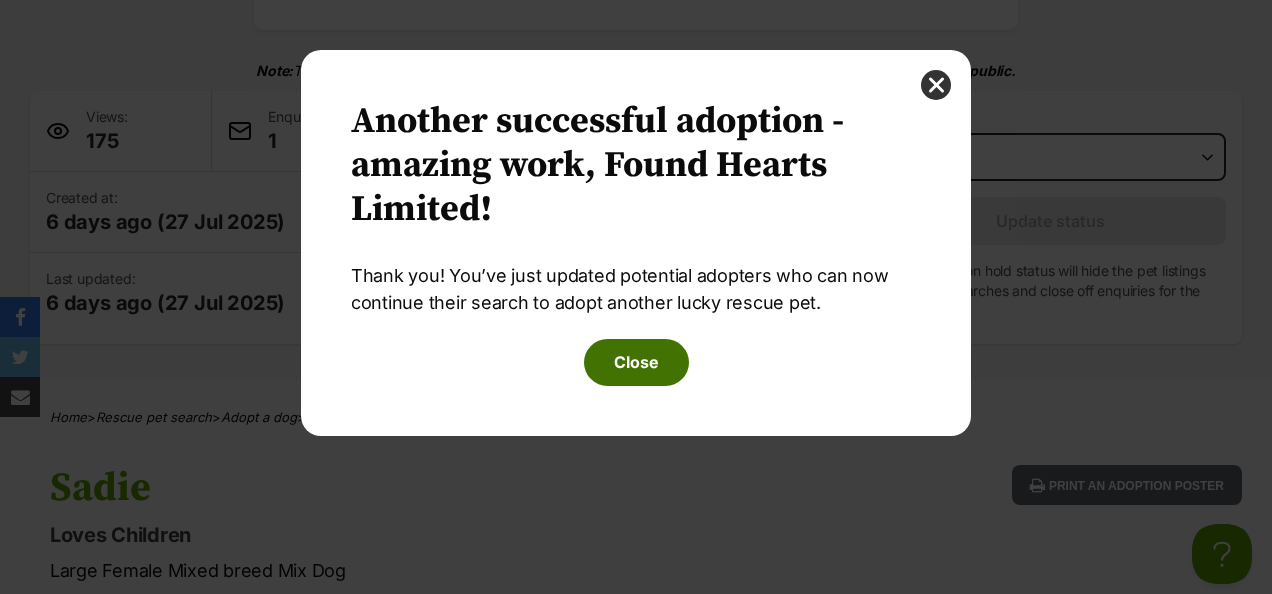 click on "Close" at bounding box center (636, 362) 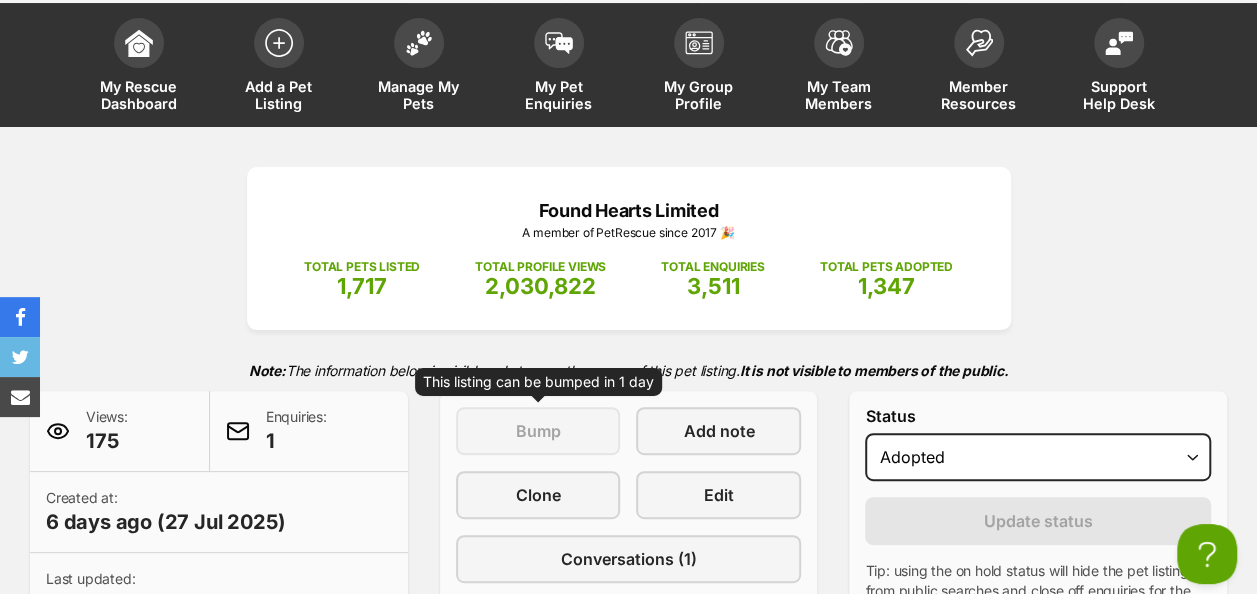 scroll, scrollTop: 0, scrollLeft: 0, axis: both 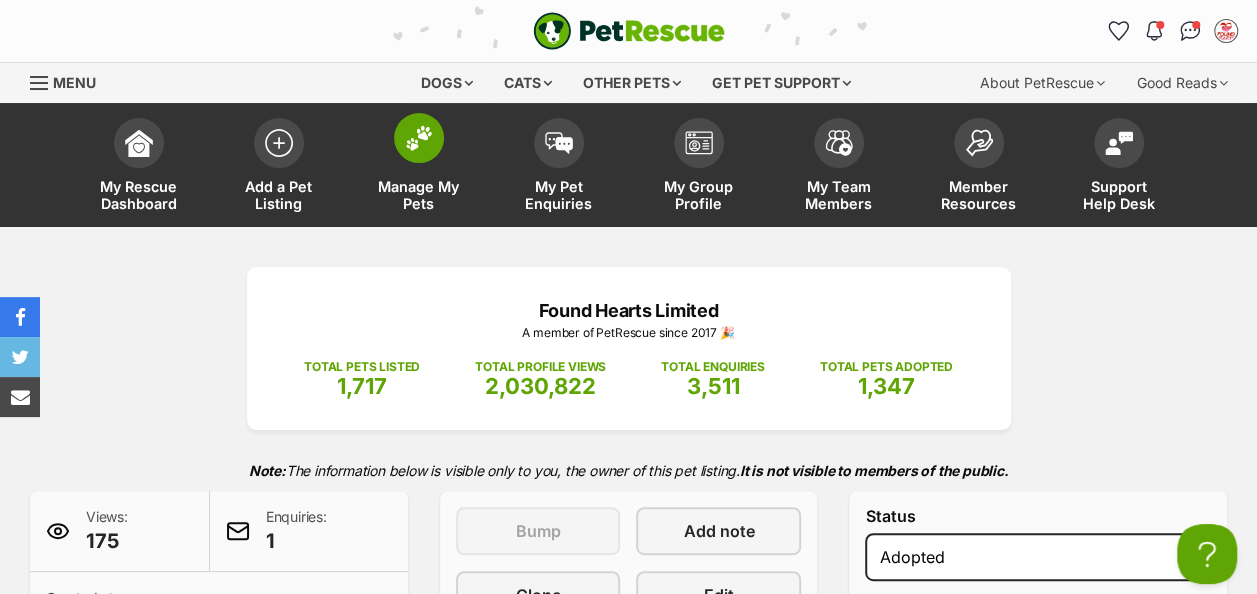 click at bounding box center [419, 138] 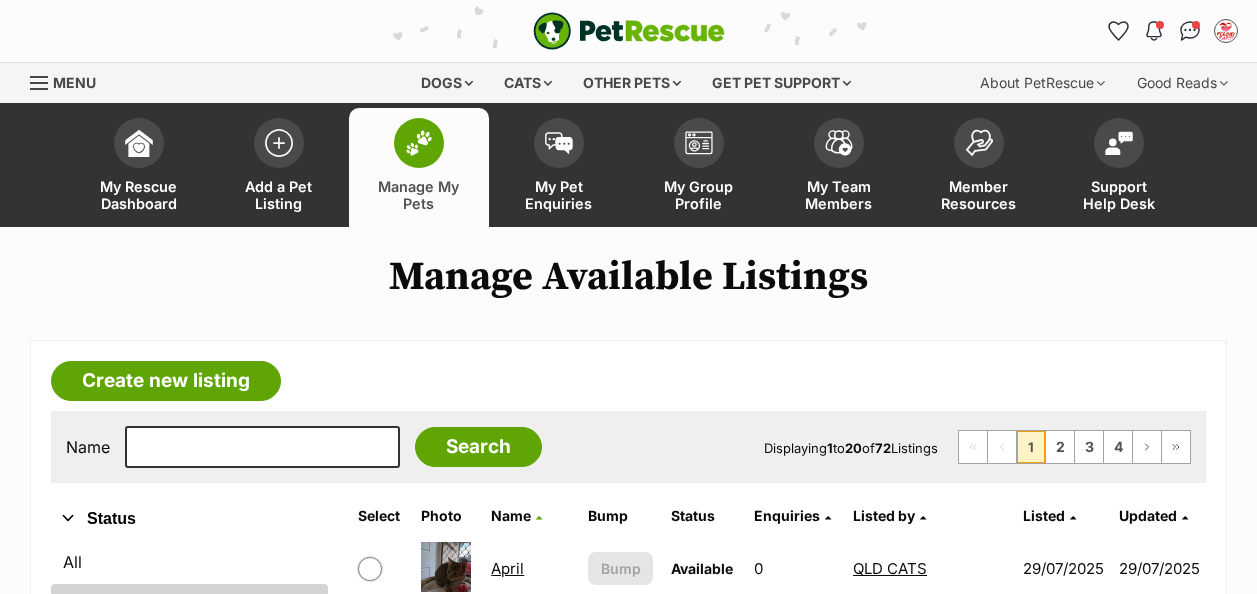 scroll, scrollTop: 146, scrollLeft: 0, axis: vertical 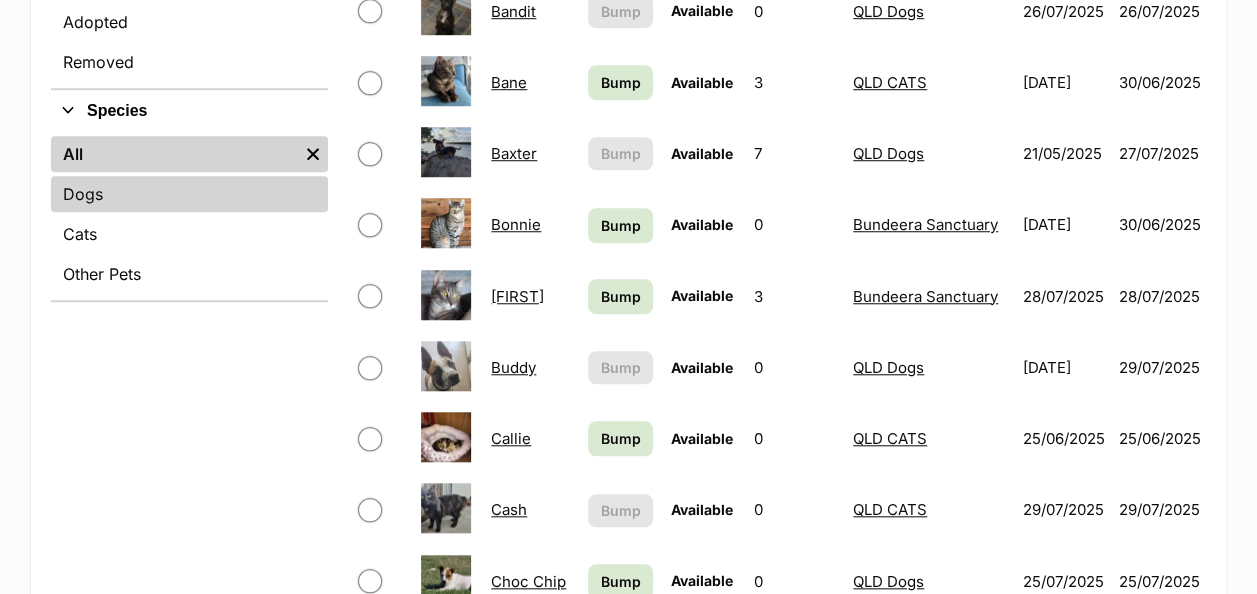 click on "Dogs" at bounding box center (189, 194) 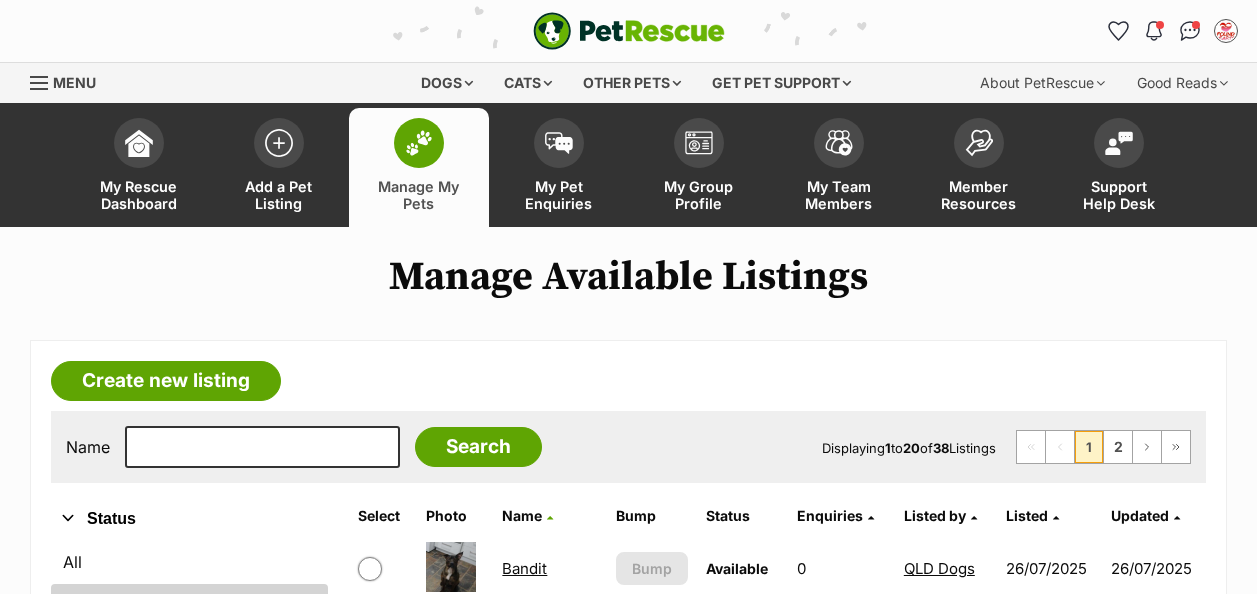 scroll, scrollTop: 0, scrollLeft: 0, axis: both 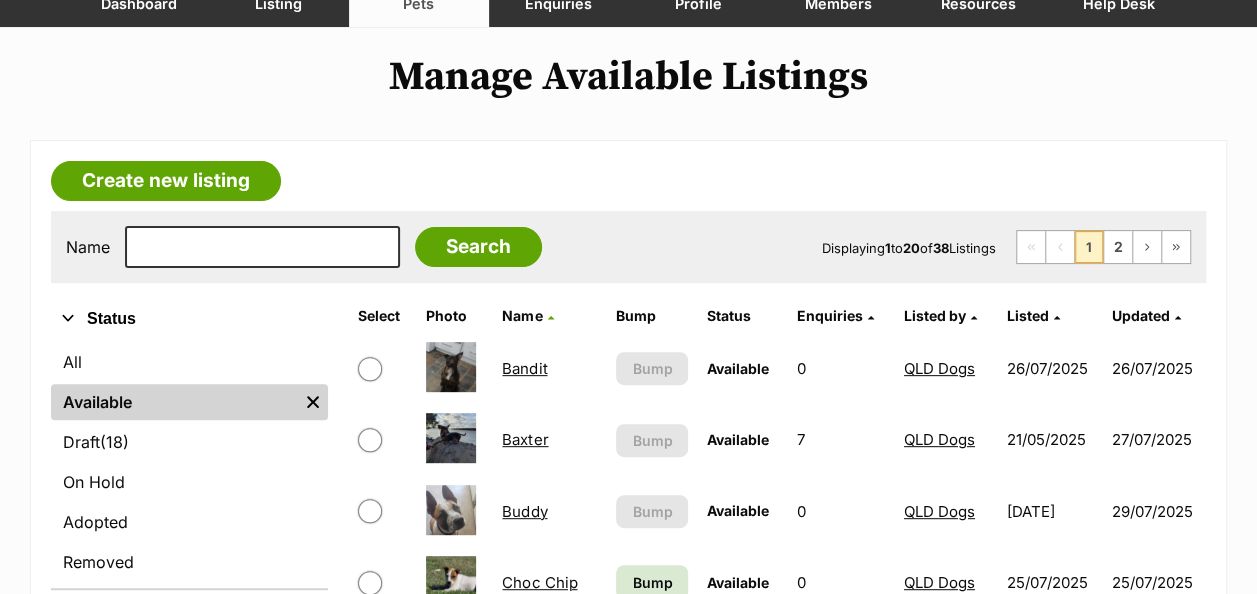 click on "Listed by" at bounding box center [935, 315] 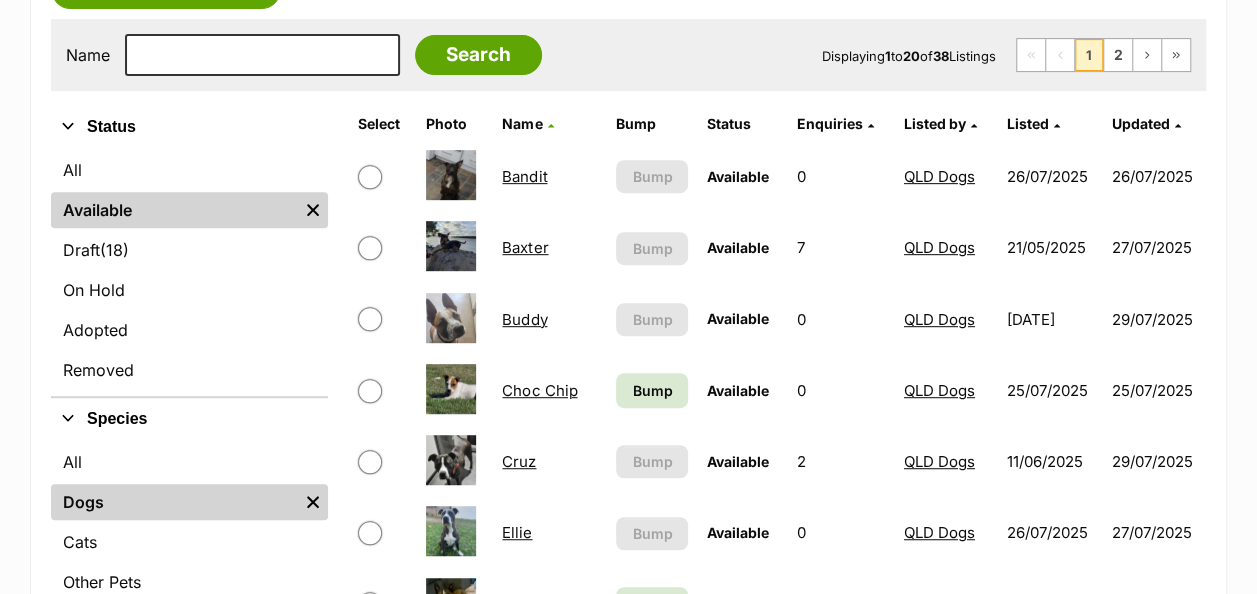 scroll, scrollTop: 400, scrollLeft: 0, axis: vertical 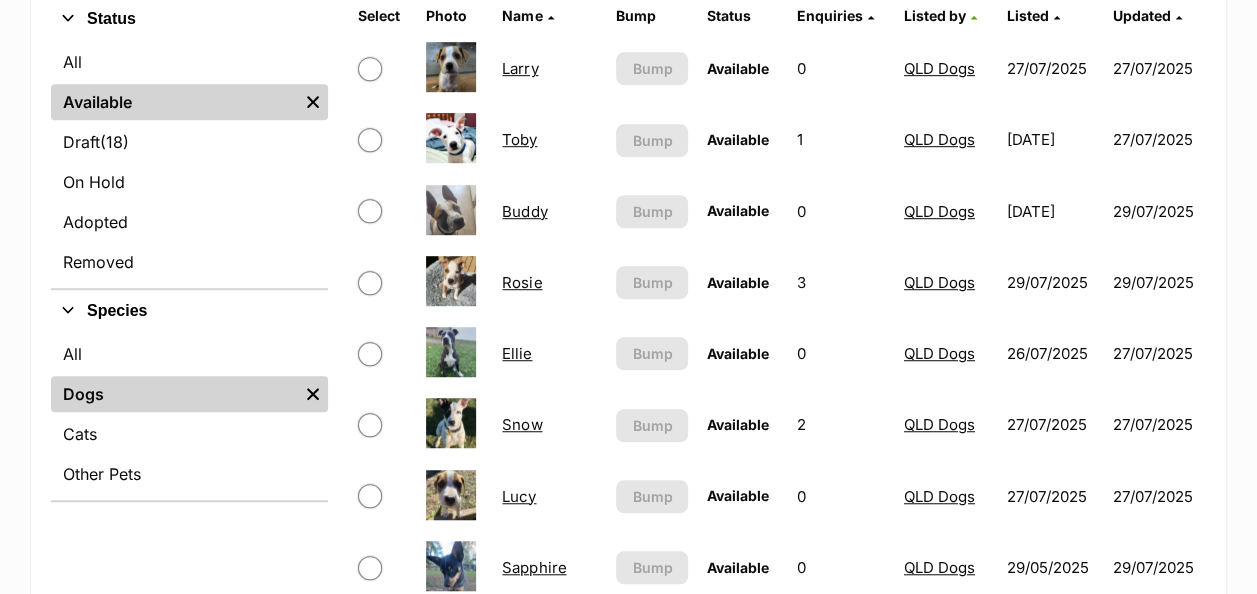 click on "Rosie" at bounding box center (522, 282) 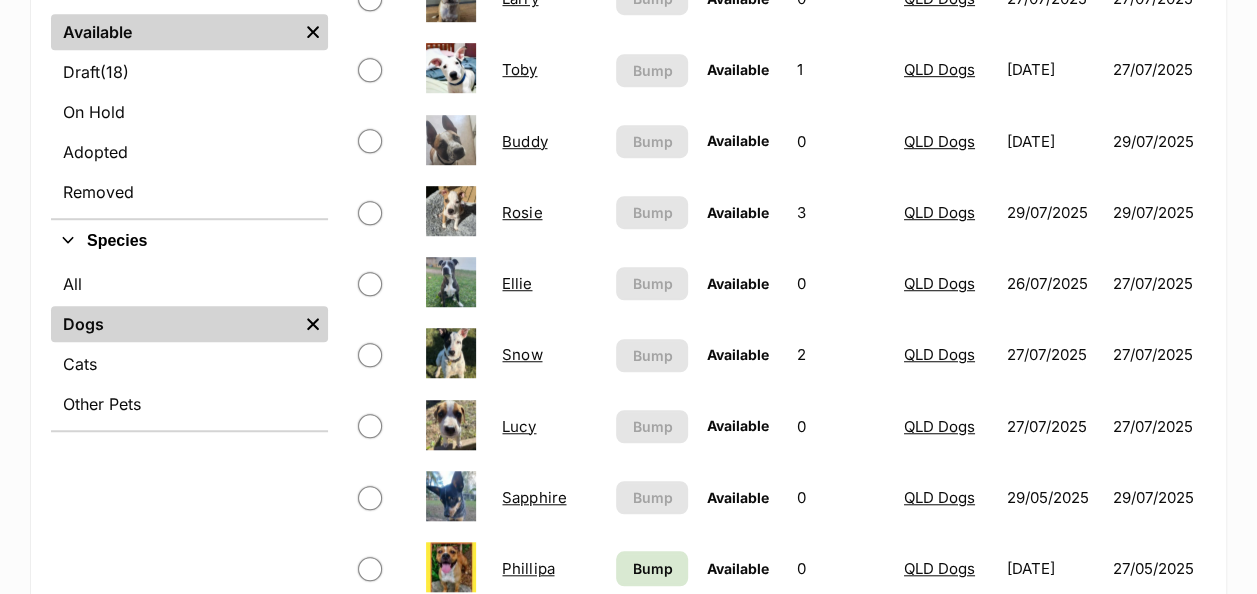 scroll, scrollTop: 700, scrollLeft: 0, axis: vertical 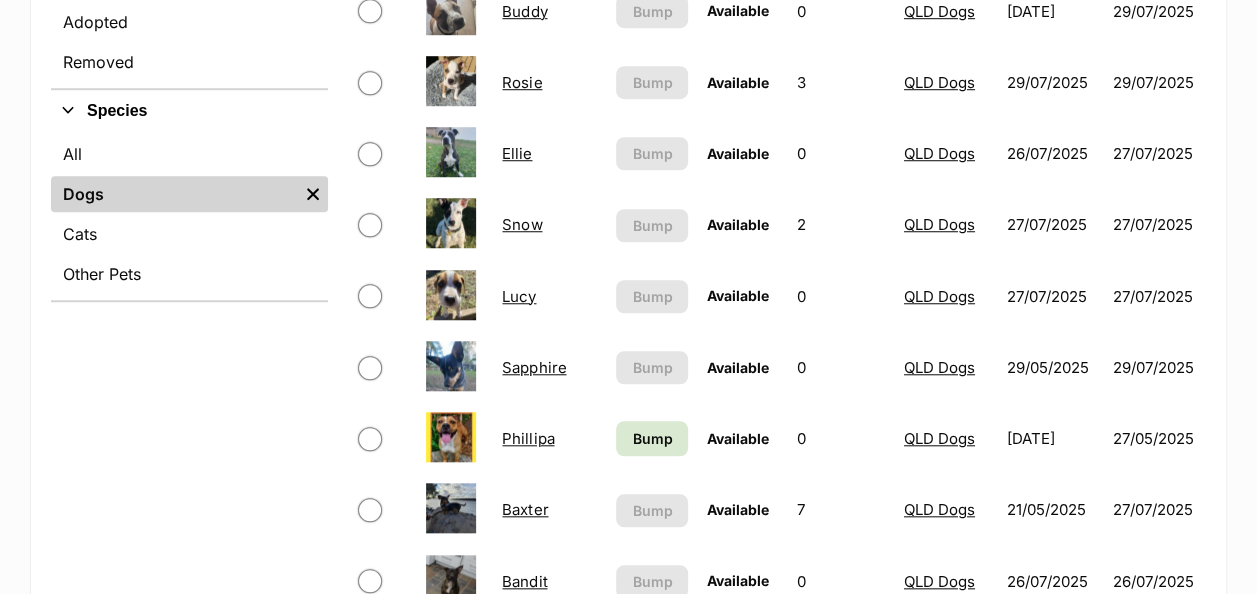 click on "Snow" at bounding box center (522, 224) 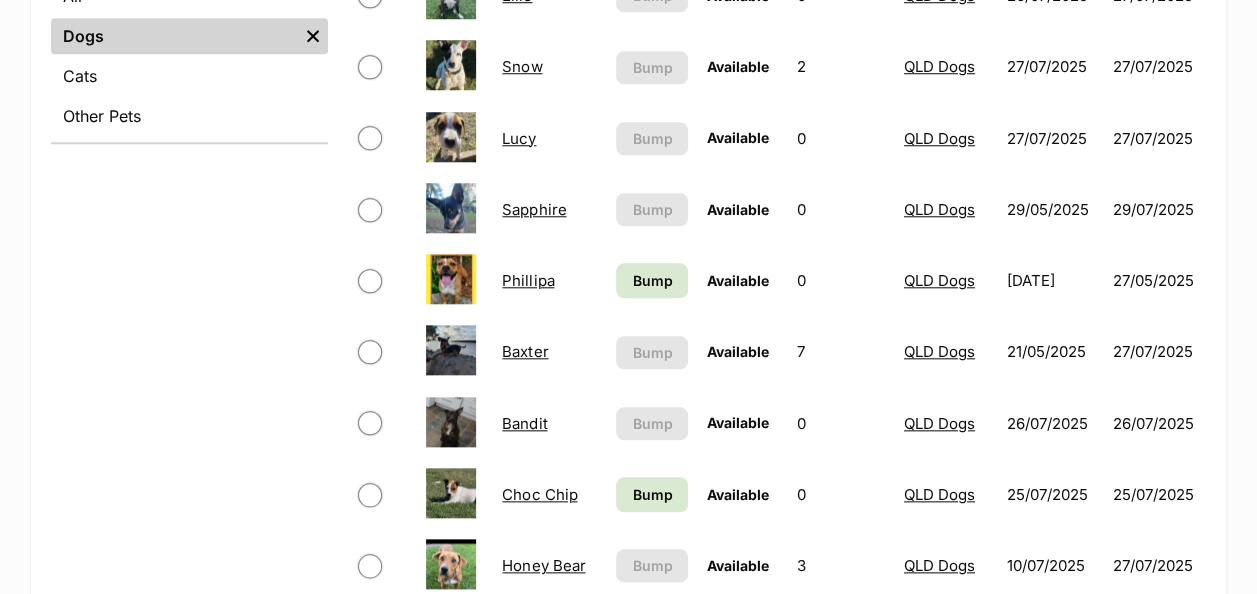 scroll, scrollTop: 900, scrollLeft: 0, axis: vertical 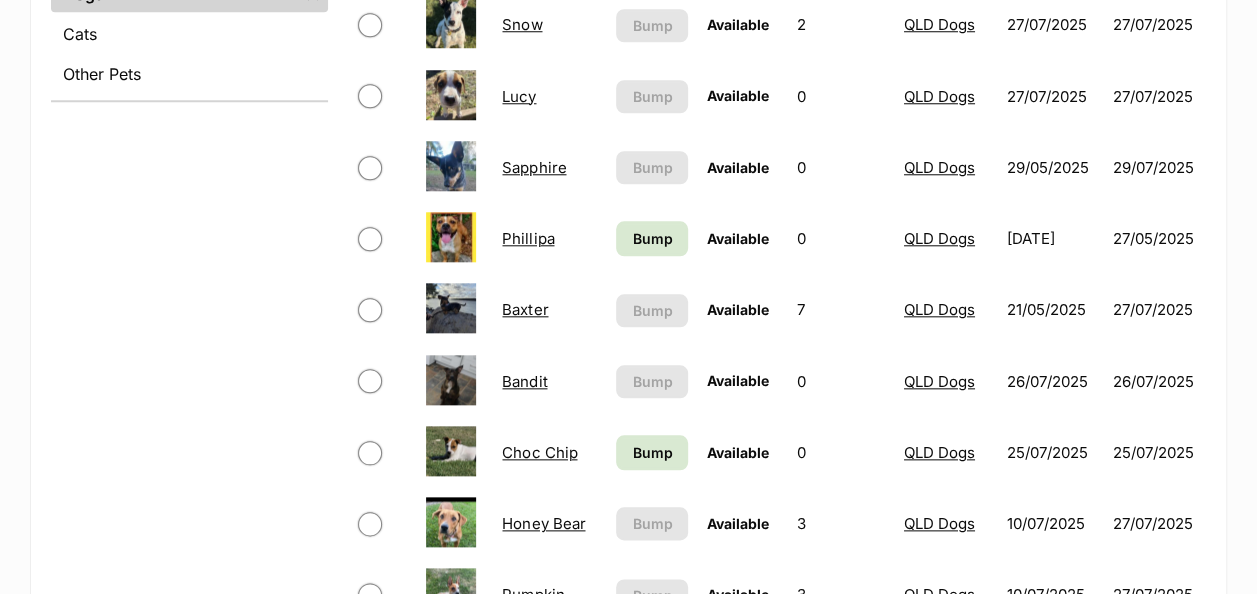 click on "Baxter" at bounding box center (525, 309) 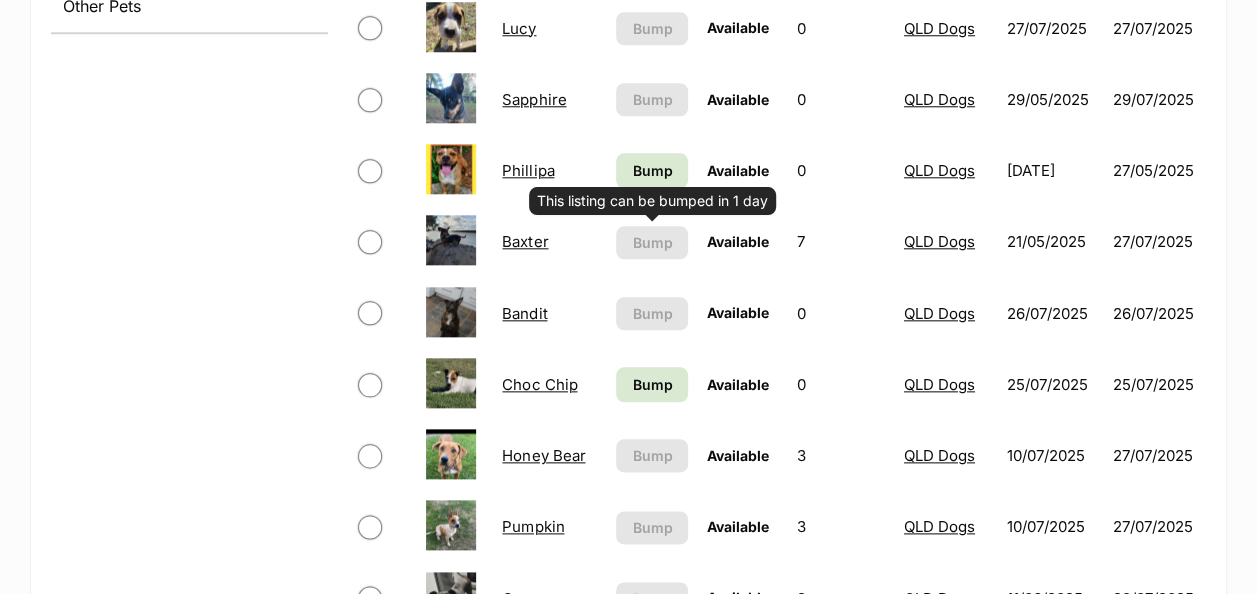 scroll, scrollTop: 1000, scrollLeft: 0, axis: vertical 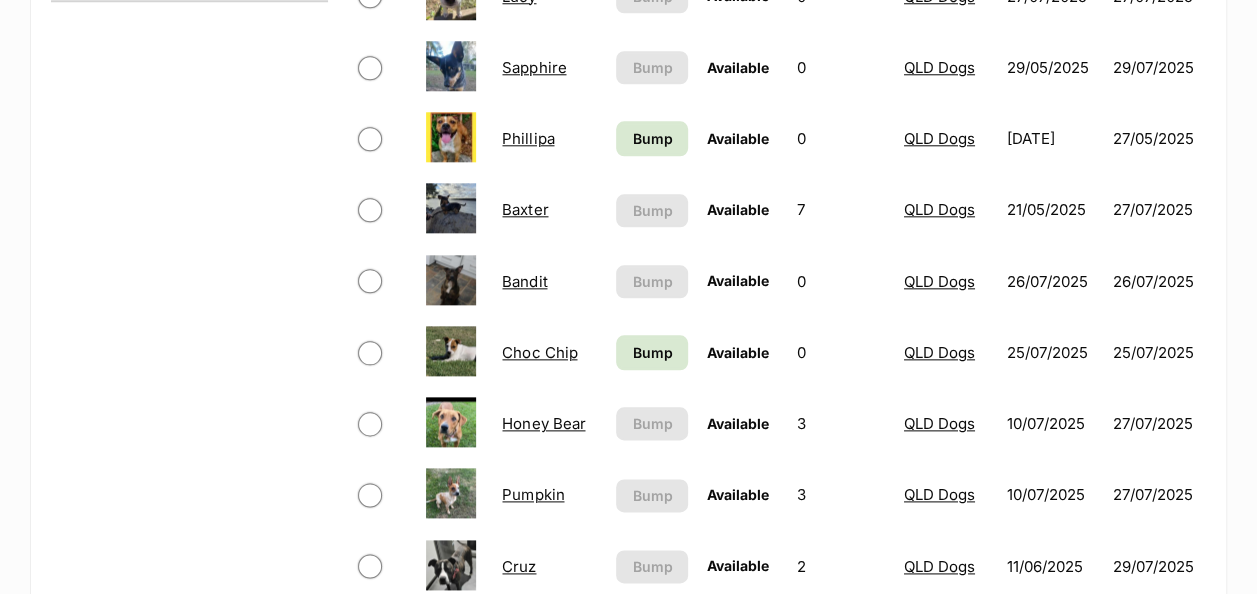 click on "Honey Bear" at bounding box center [543, 423] 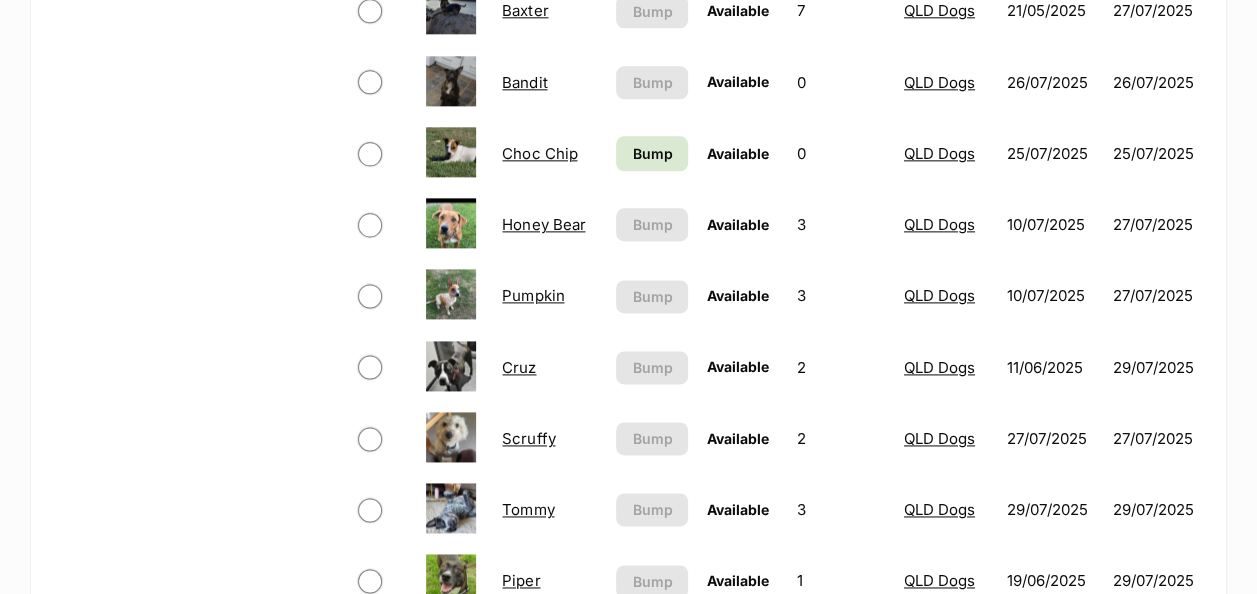 scroll, scrollTop: 1200, scrollLeft: 0, axis: vertical 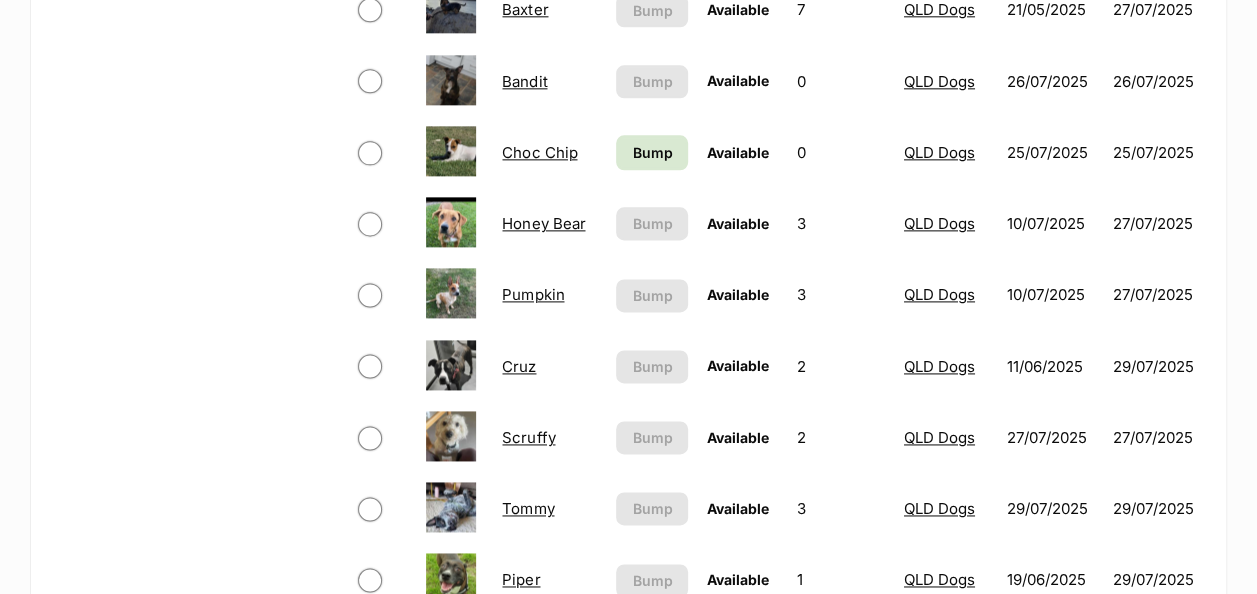 click on "Cruz" at bounding box center [519, 366] 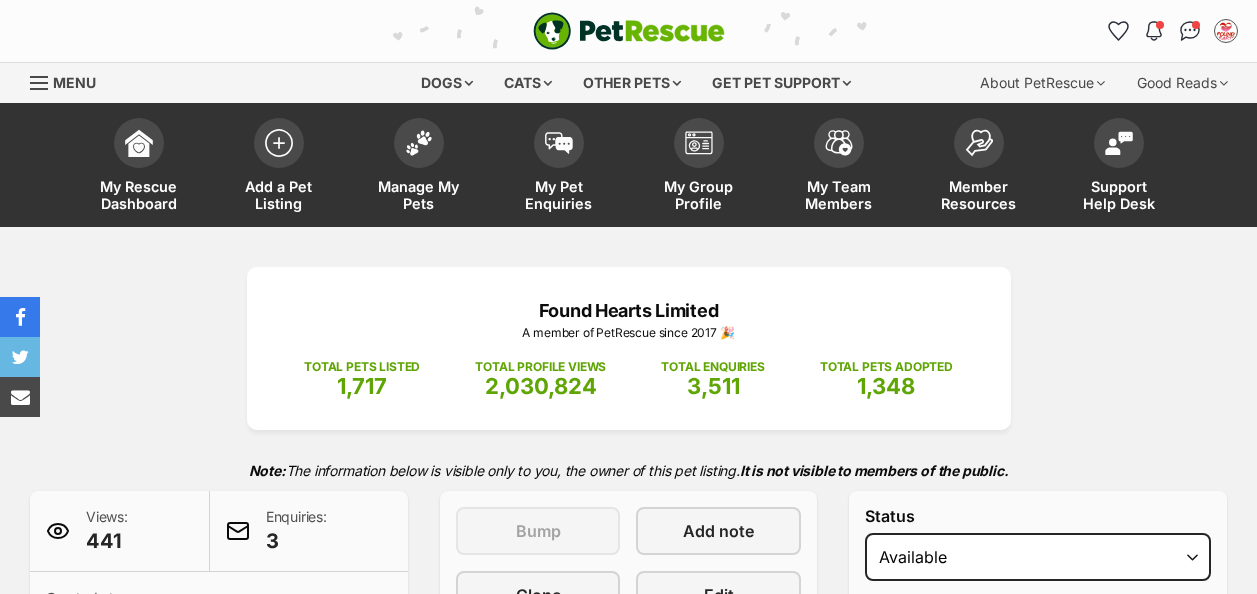 scroll, scrollTop: 300, scrollLeft: 0, axis: vertical 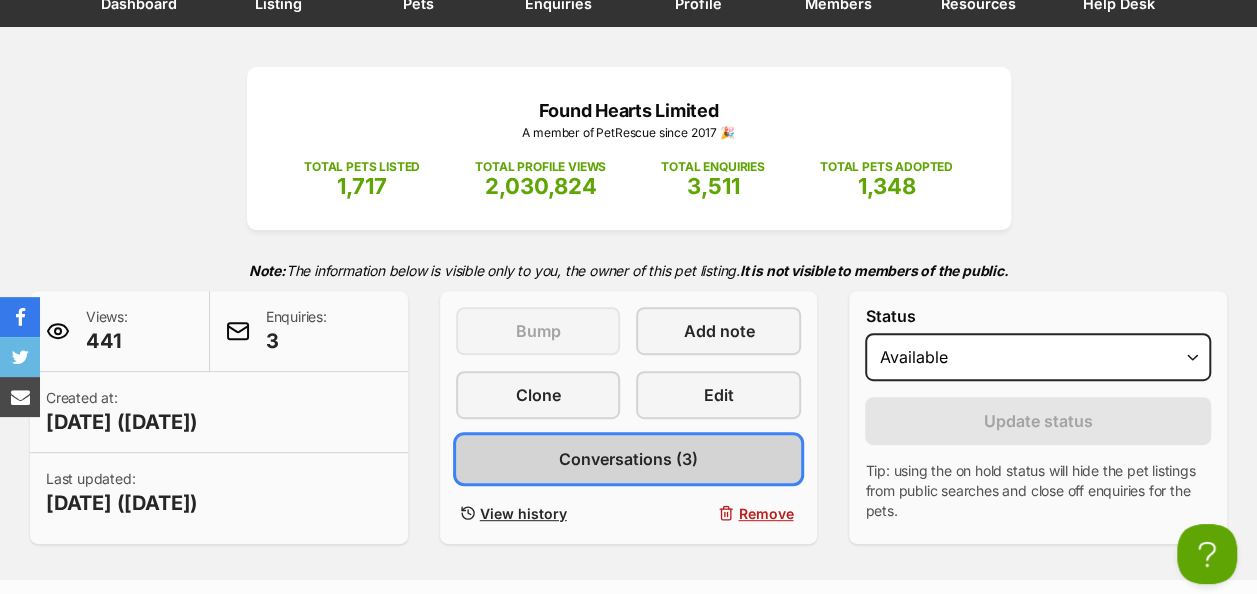 click on "Conversations (3)" at bounding box center [628, 459] 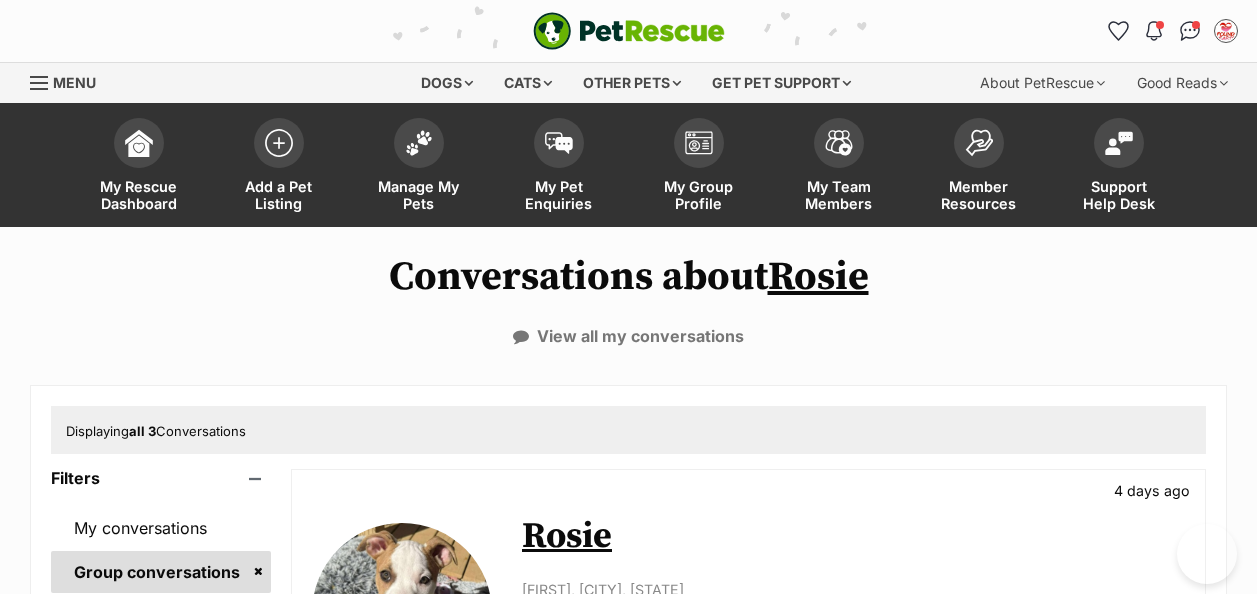 scroll, scrollTop: 300, scrollLeft: 0, axis: vertical 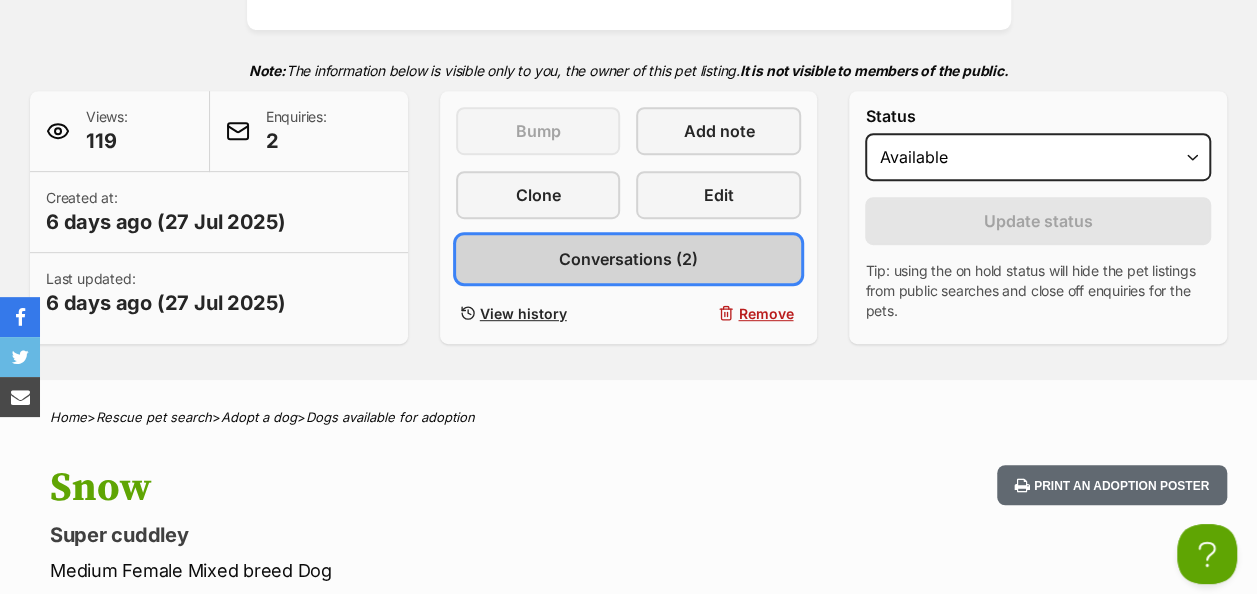click on "Conversations (2)" at bounding box center (628, 259) 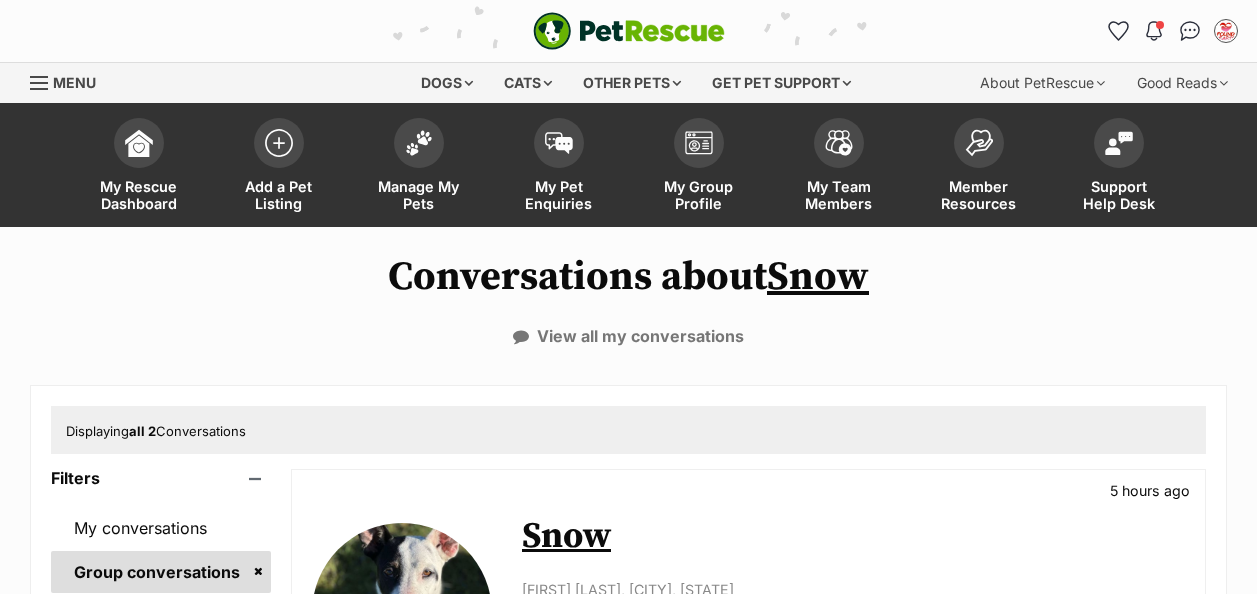 scroll, scrollTop: 0, scrollLeft: 0, axis: both 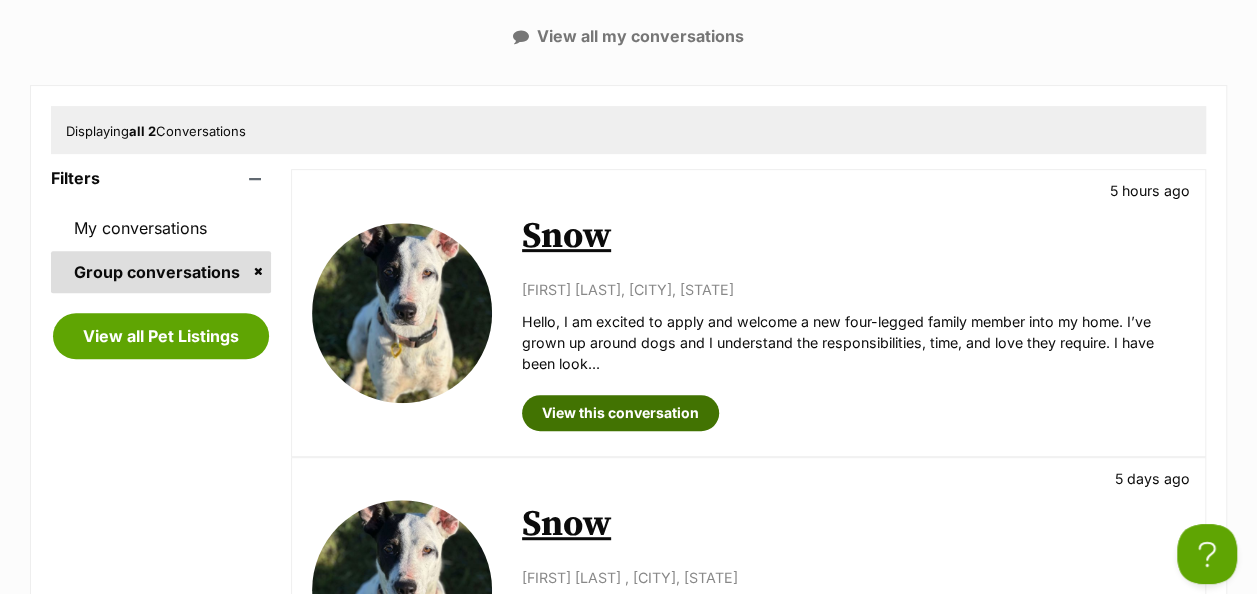click on "View this conversation" at bounding box center [620, 413] 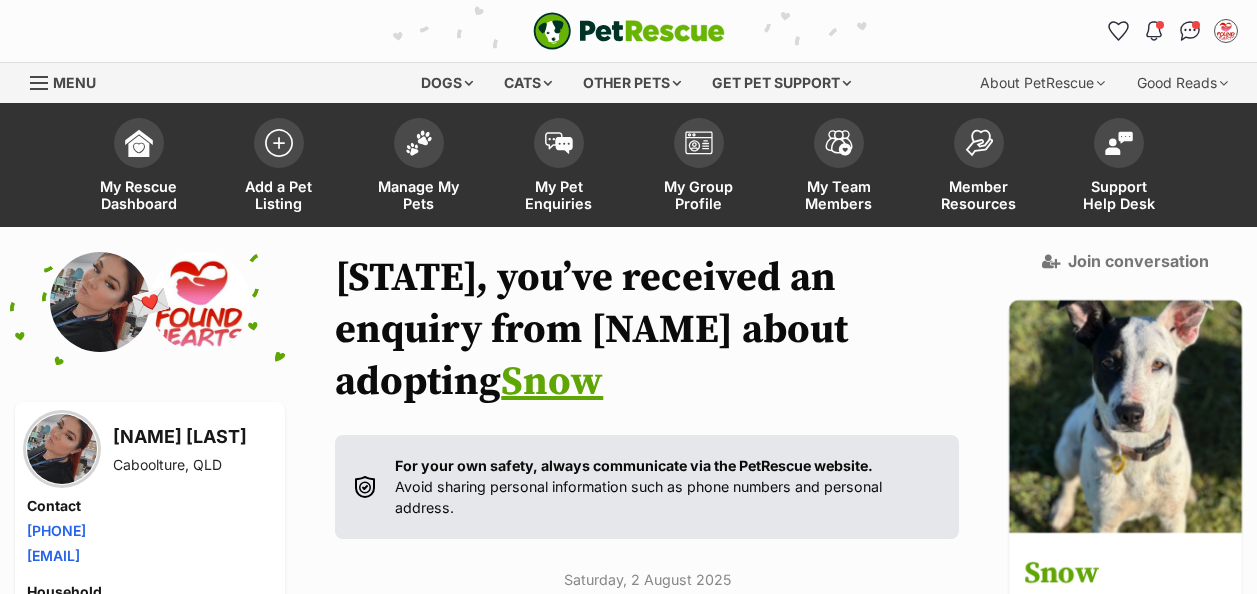 scroll, scrollTop: 294, scrollLeft: 0, axis: vertical 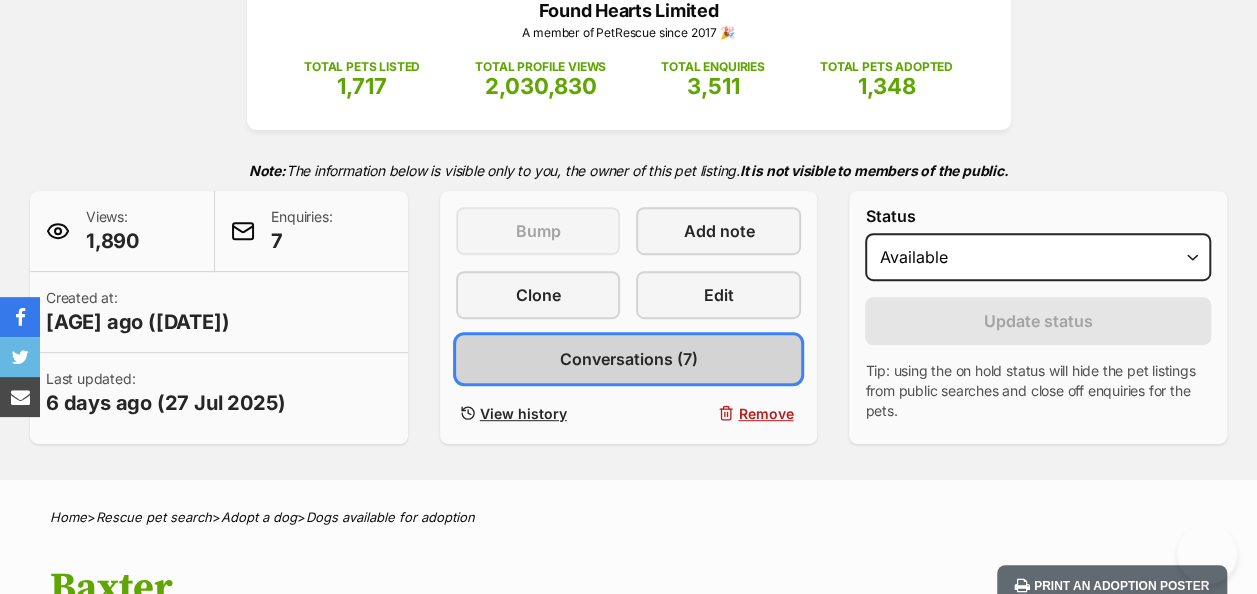 click on "Conversations (7)" at bounding box center (628, 359) 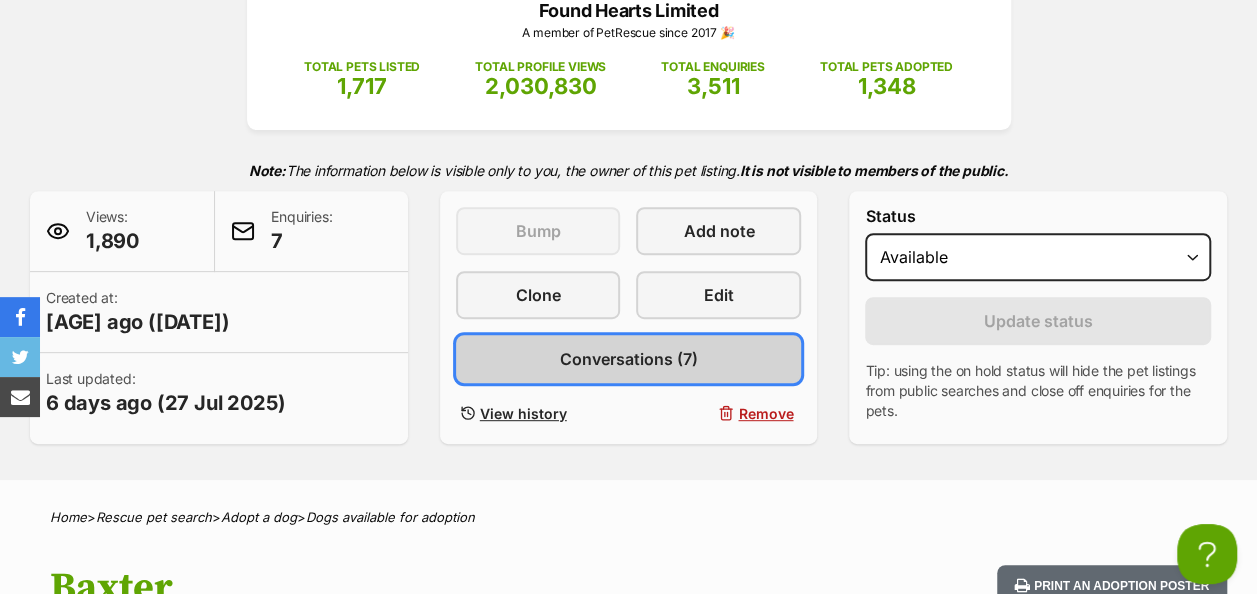 scroll, scrollTop: 0, scrollLeft: 0, axis: both 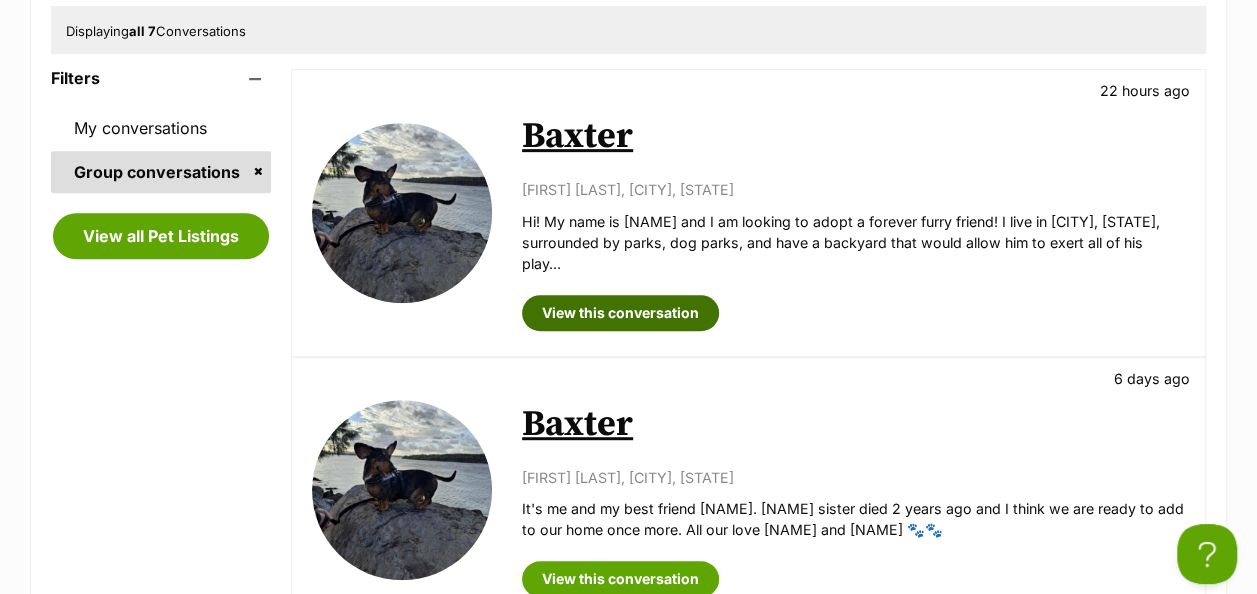 click on "View this conversation" at bounding box center (620, 313) 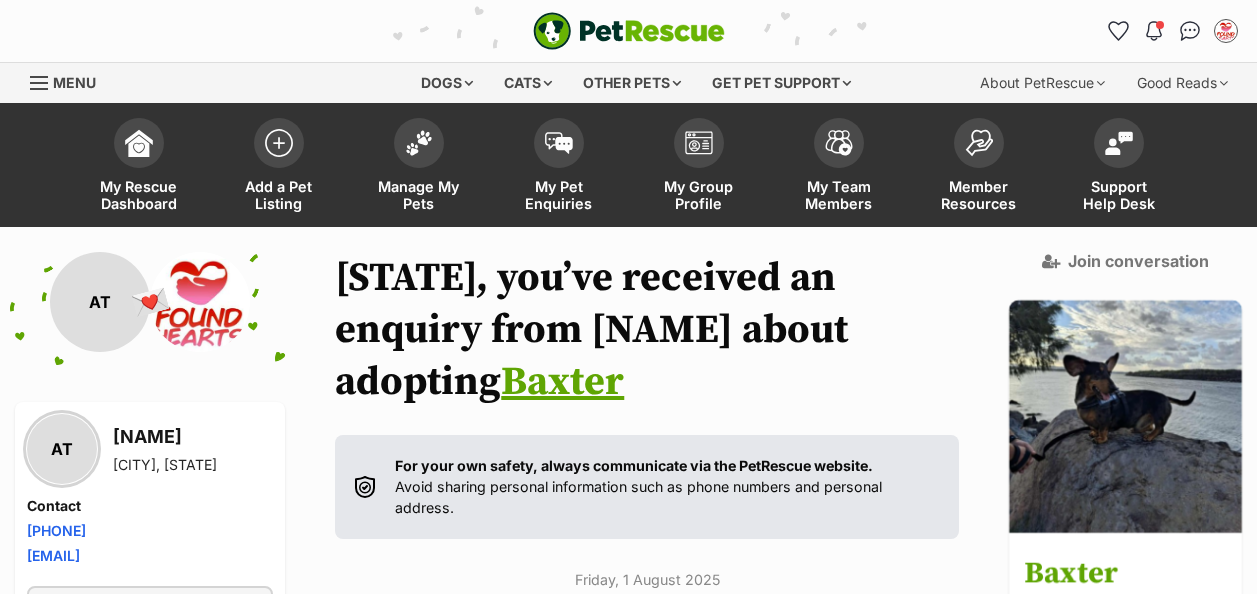 scroll, scrollTop: 167, scrollLeft: 0, axis: vertical 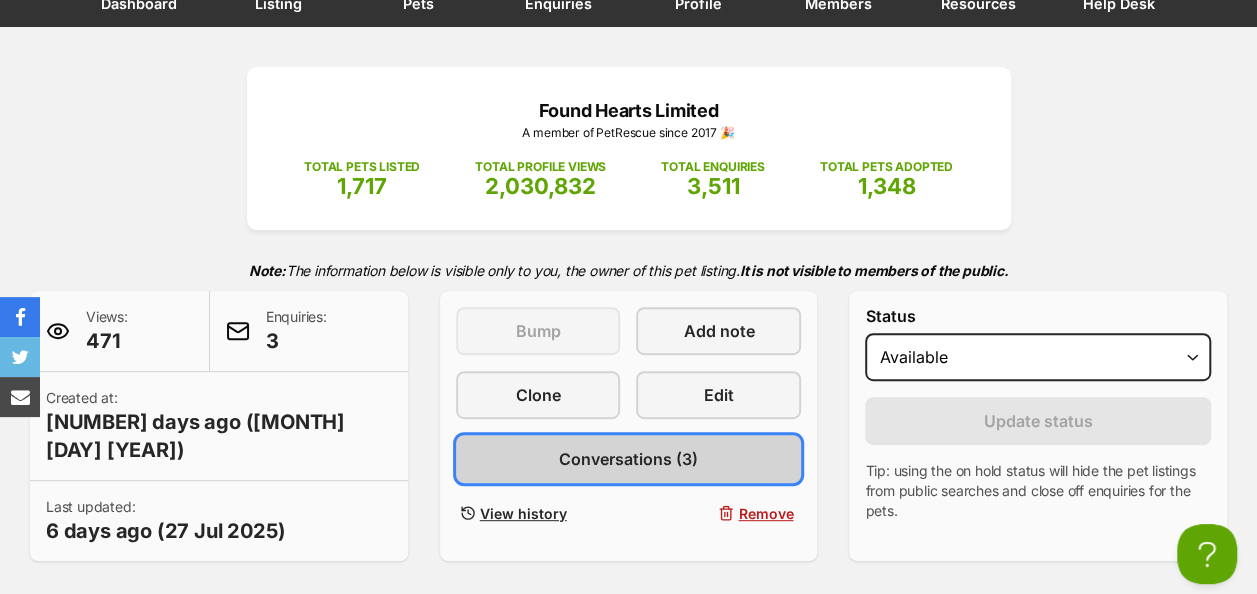click on "Conversations (3)" at bounding box center [628, 459] 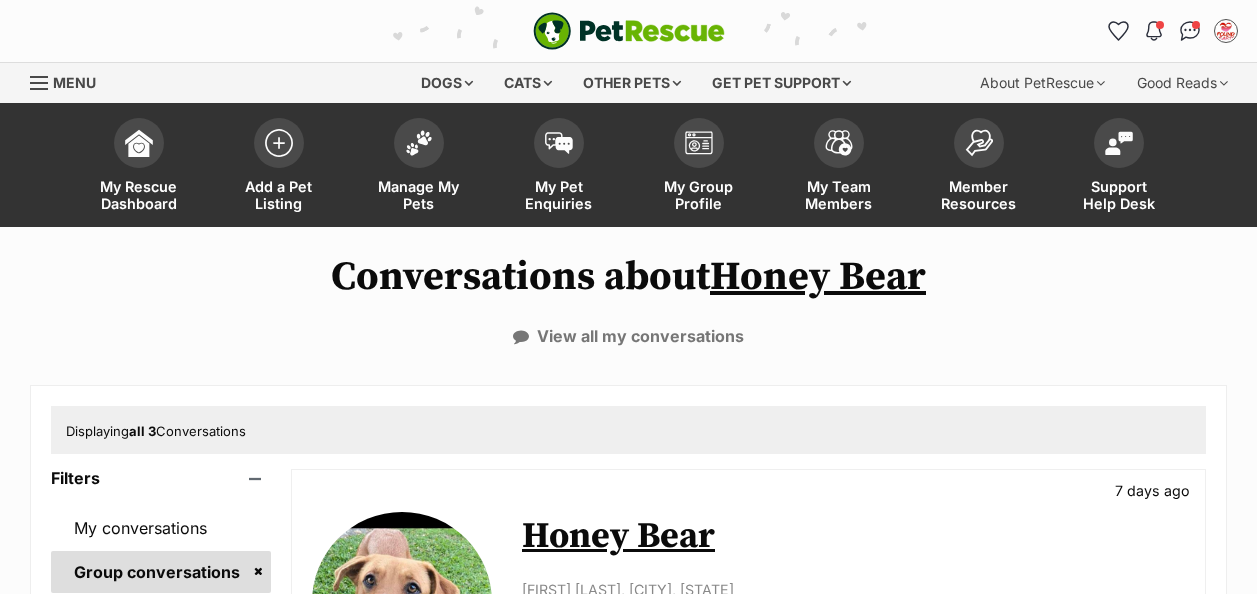 scroll, scrollTop: 0, scrollLeft: 0, axis: both 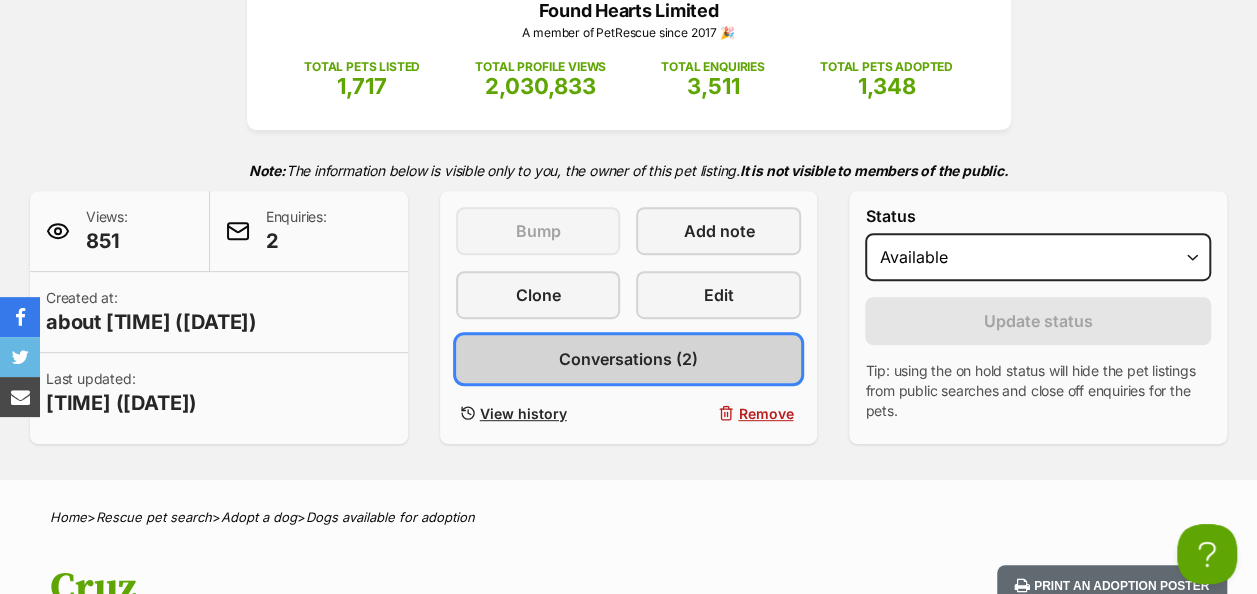 click on "Conversations (2)" at bounding box center [629, 359] 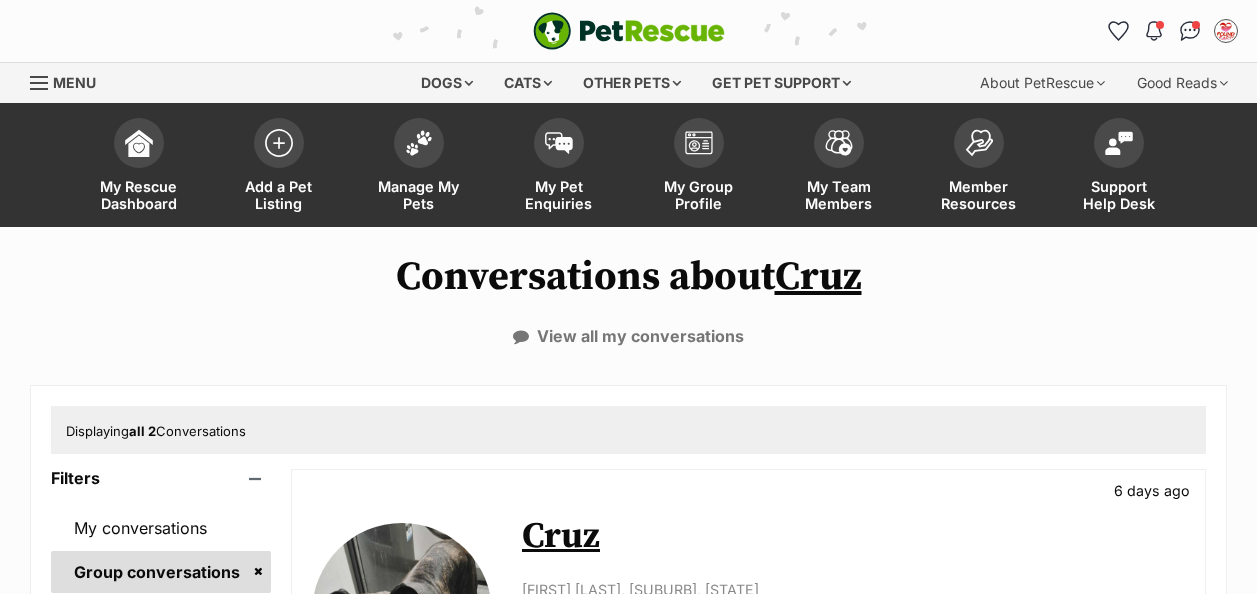 scroll, scrollTop: 0, scrollLeft: 0, axis: both 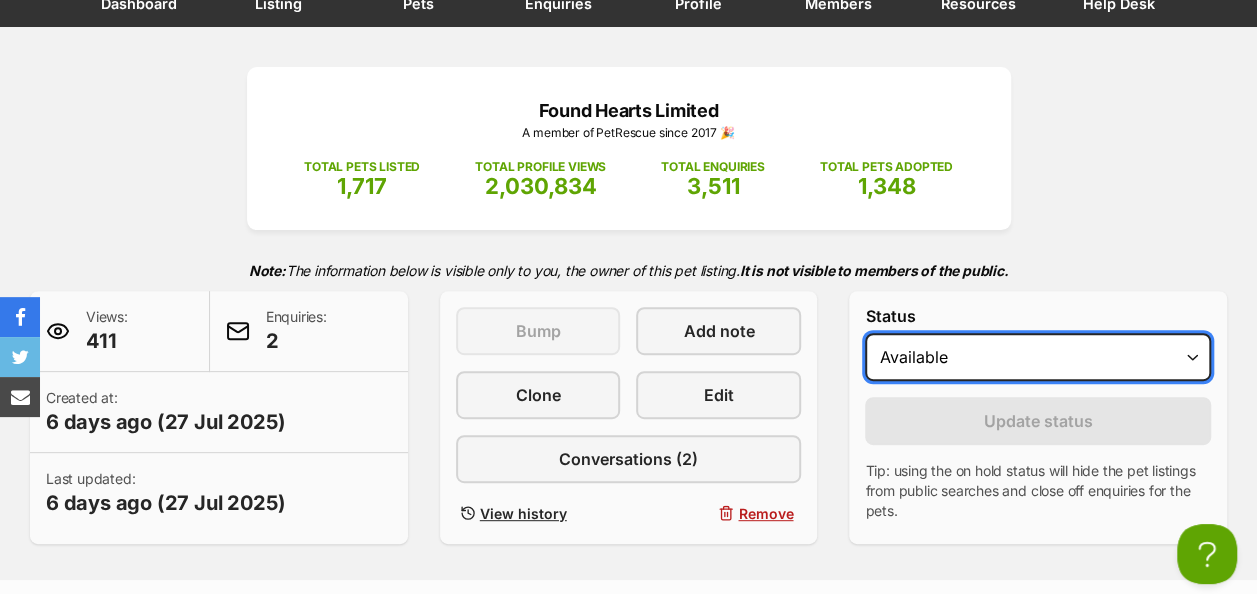 drag, startPoint x: 1095, startPoint y: 356, endPoint x: 1088, endPoint y: 377, distance: 22.135944 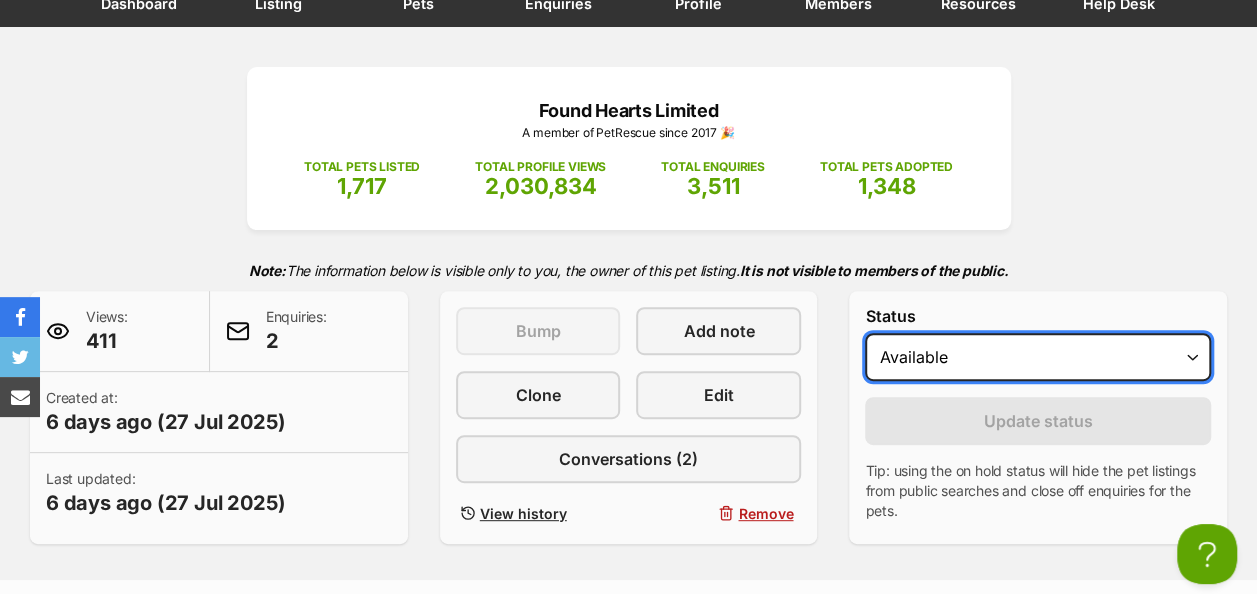 scroll, scrollTop: 0, scrollLeft: 0, axis: both 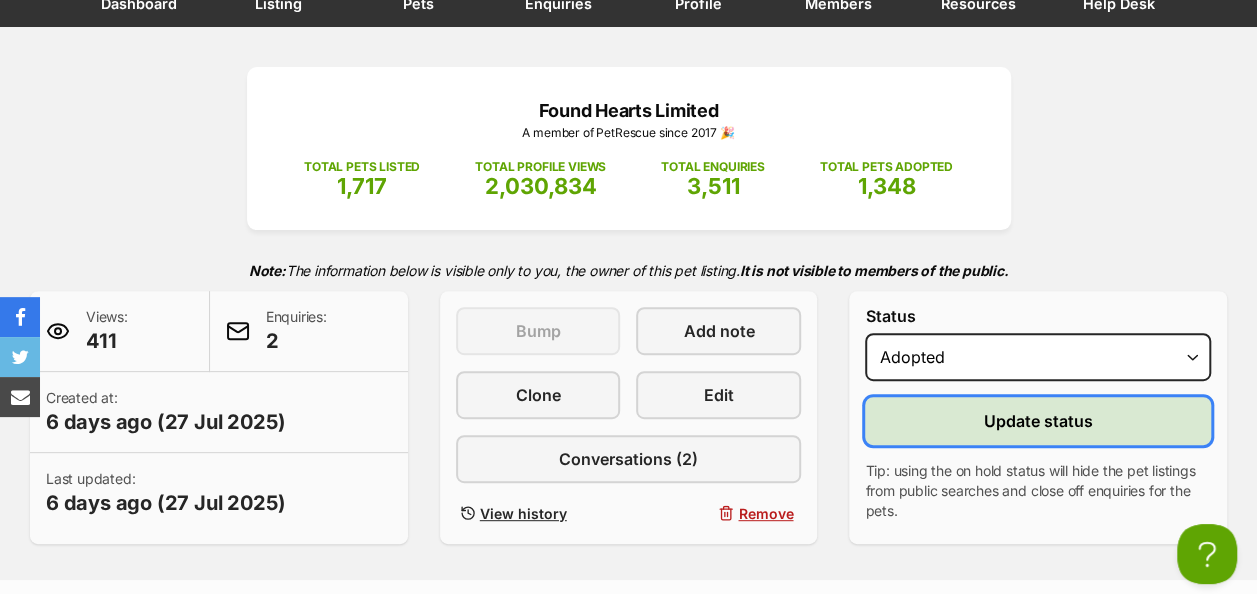 click on "Update status" at bounding box center (1038, 421) 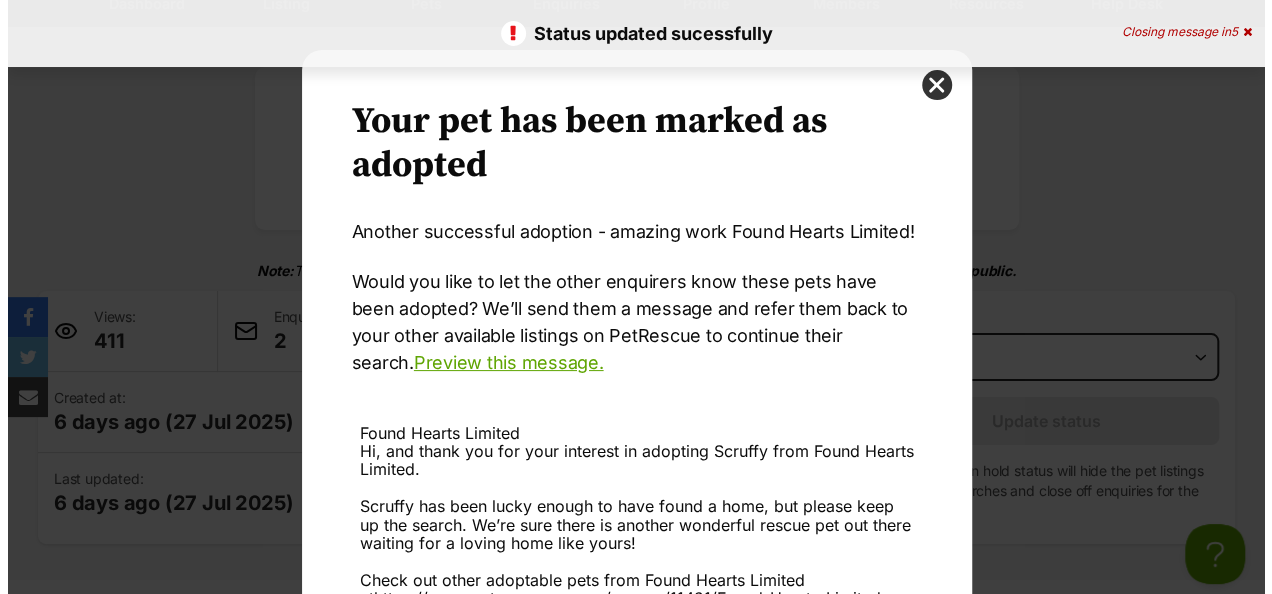 scroll, scrollTop: 0, scrollLeft: 0, axis: both 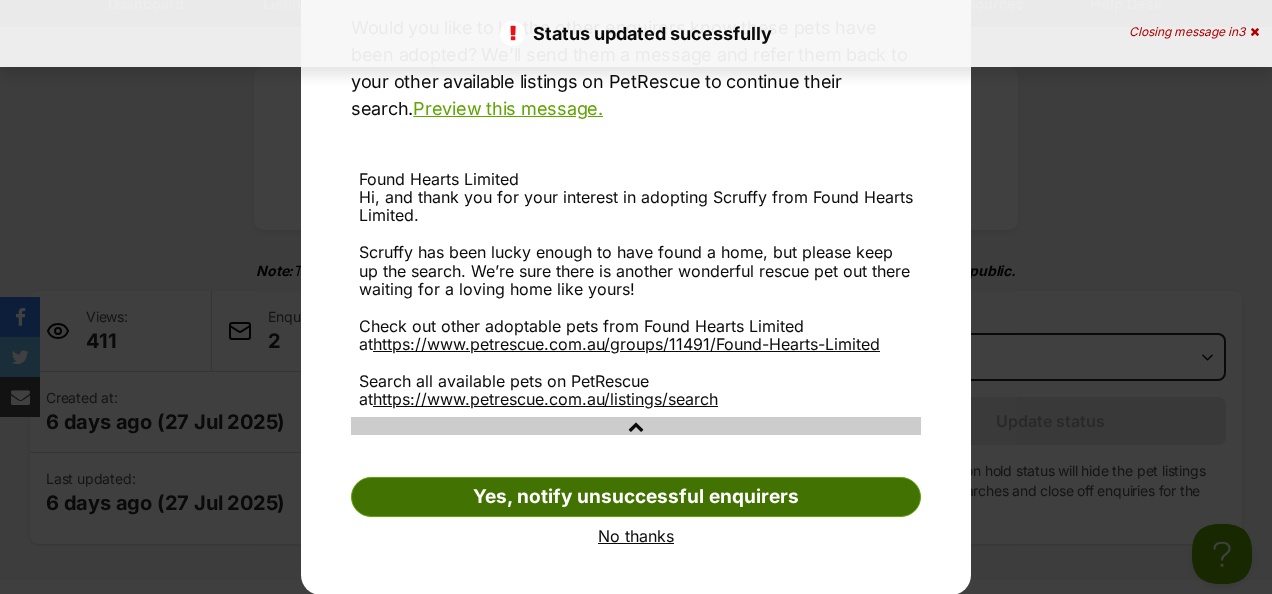 click on "Yes, notify unsuccessful enquirers" at bounding box center (636, 497) 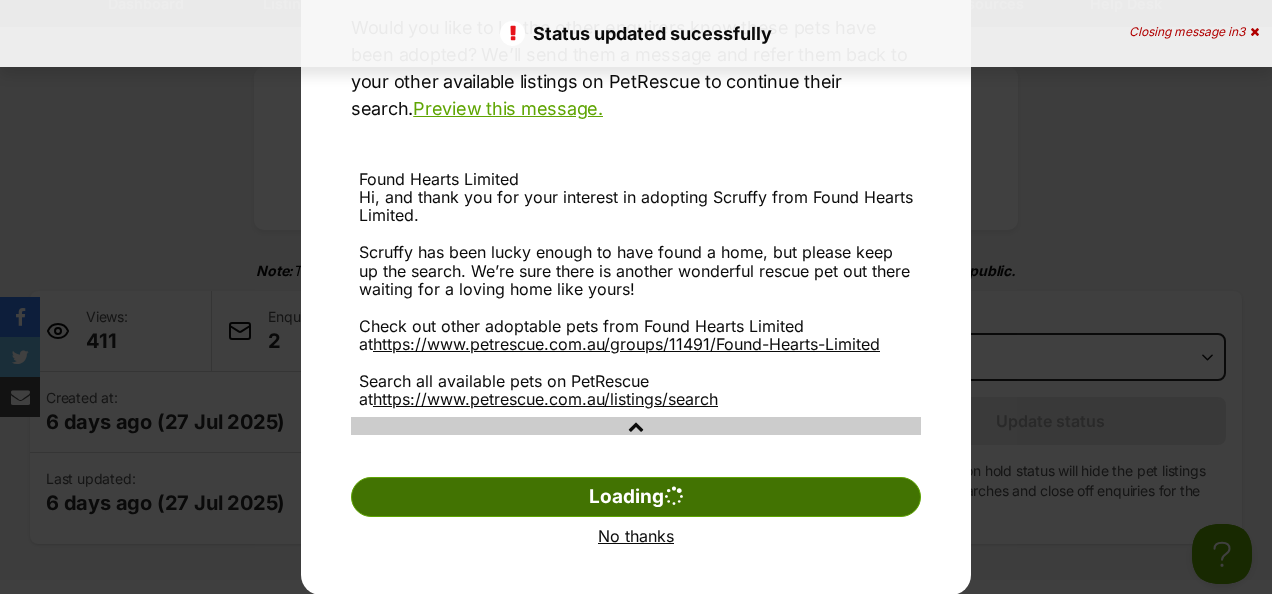 scroll, scrollTop: 19, scrollLeft: 0, axis: vertical 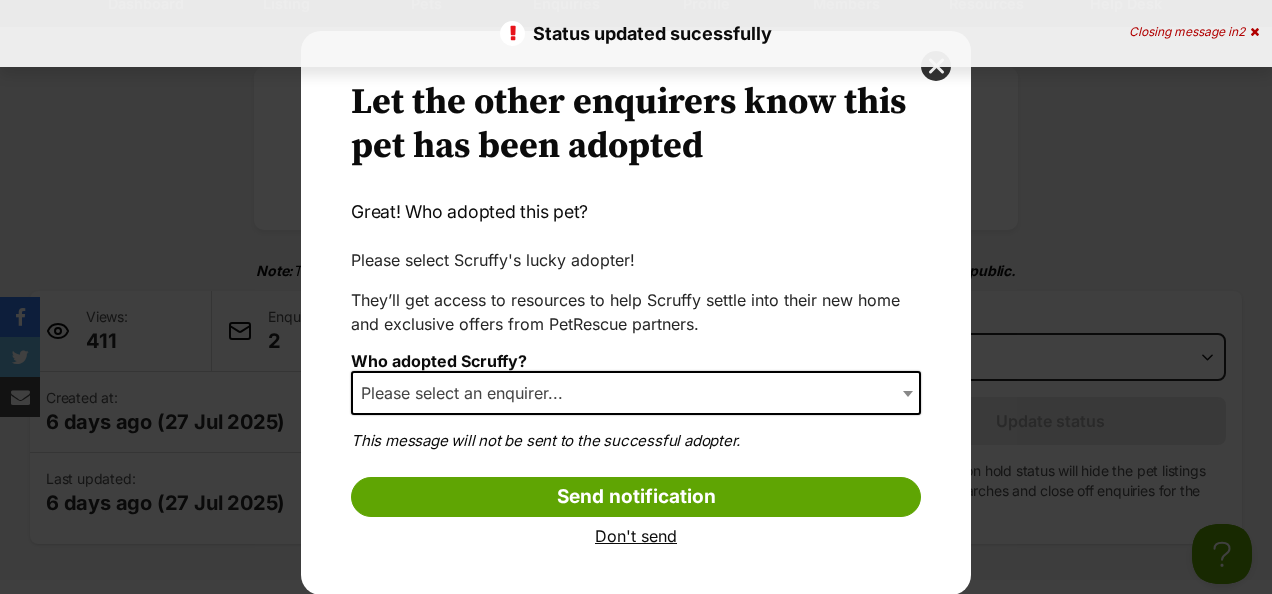 click on "Who adopted Scruffy?" at bounding box center [439, 361] 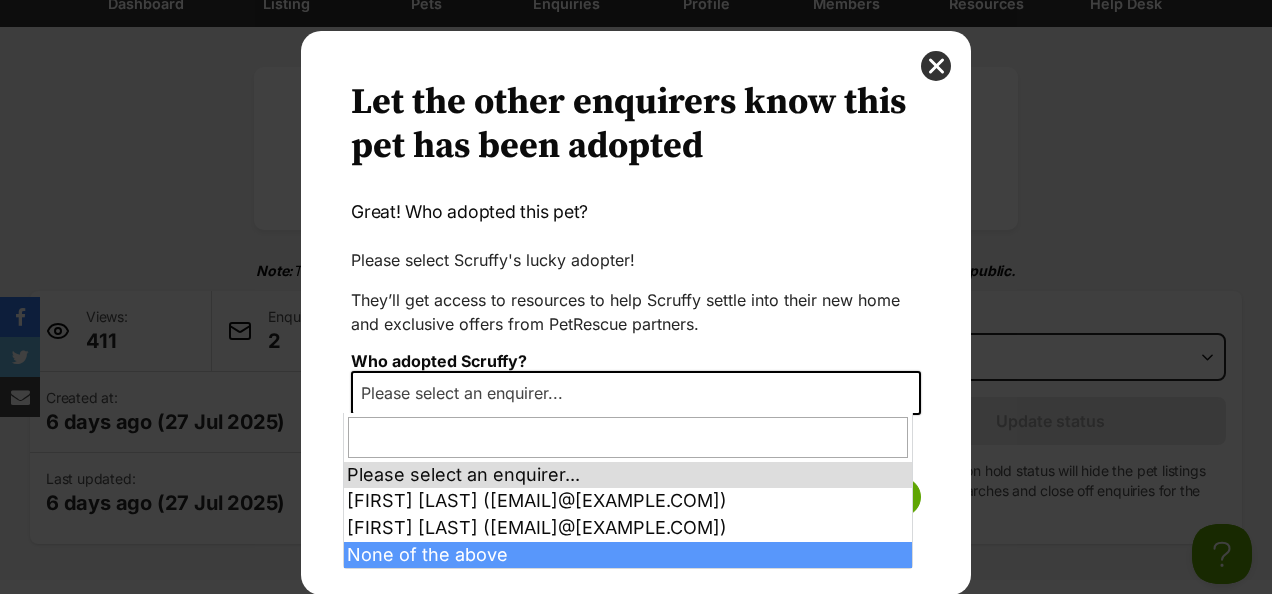 select on "other" 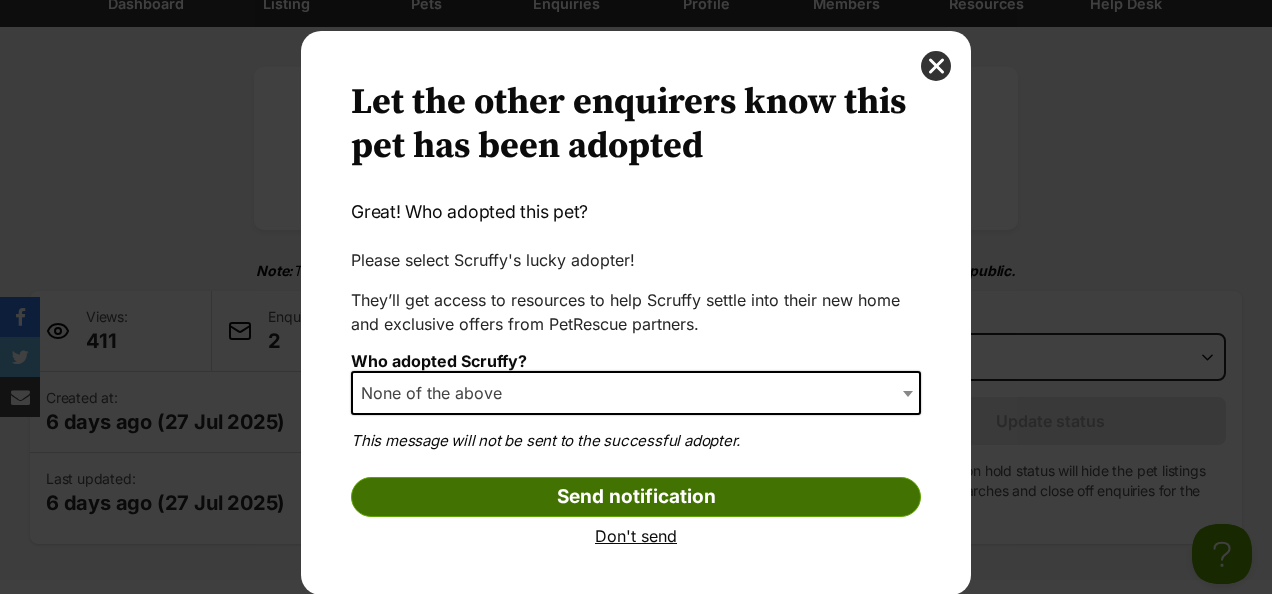 click on "Send notification" at bounding box center [636, 497] 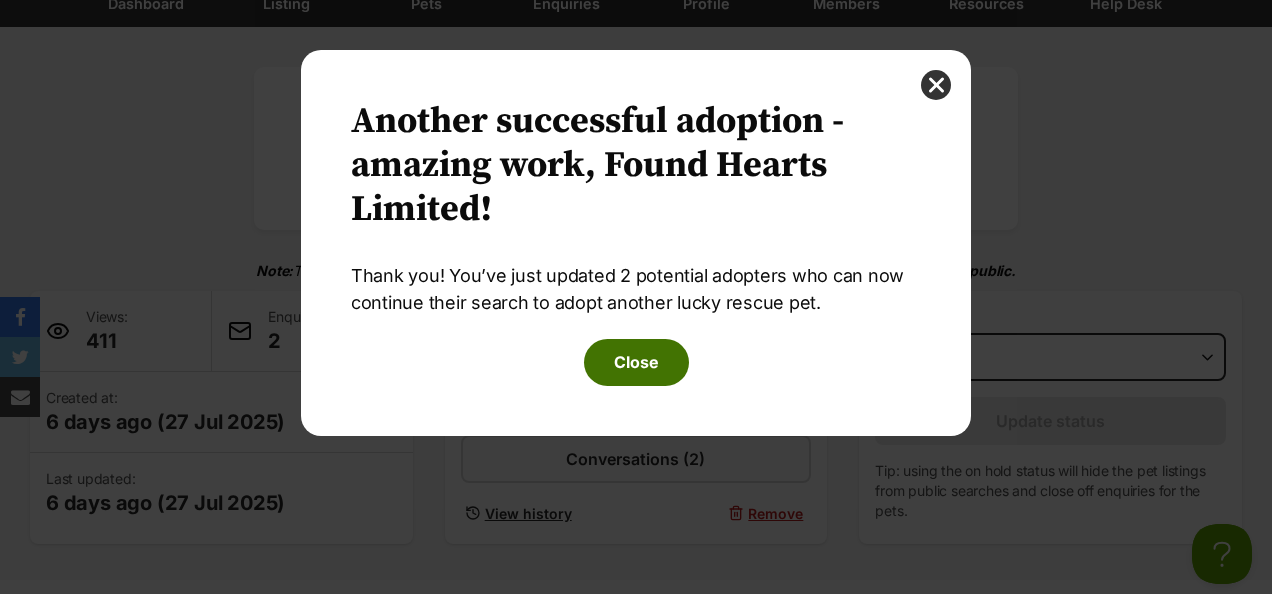 click on "Close" at bounding box center [636, 362] 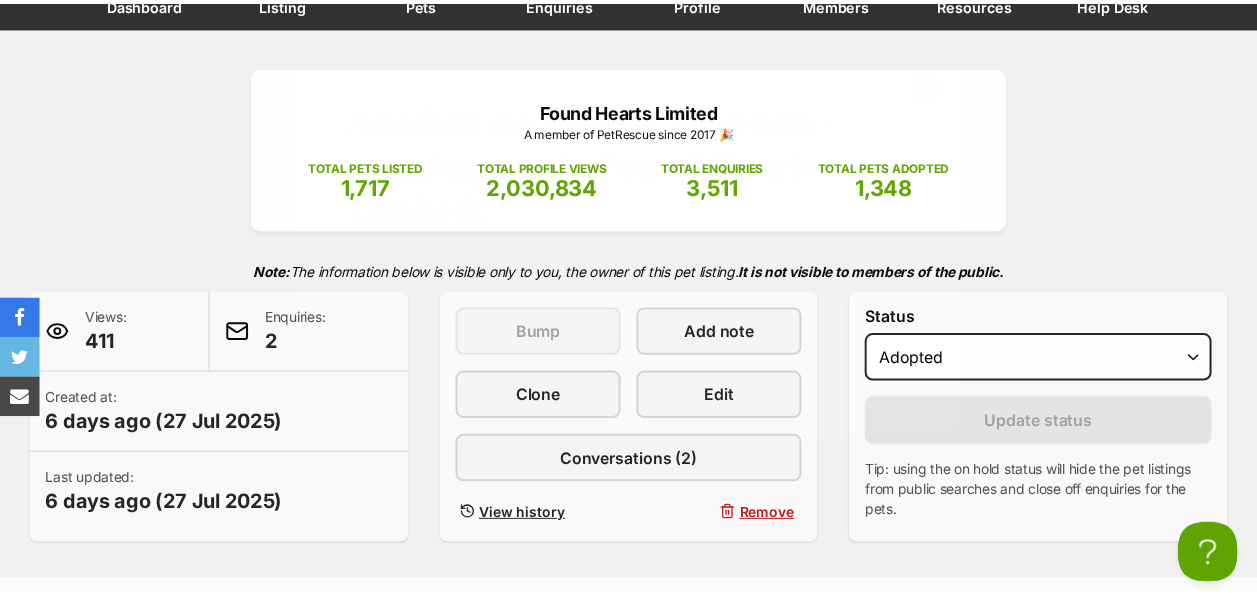 scroll, scrollTop: 200, scrollLeft: 0, axis: vertical 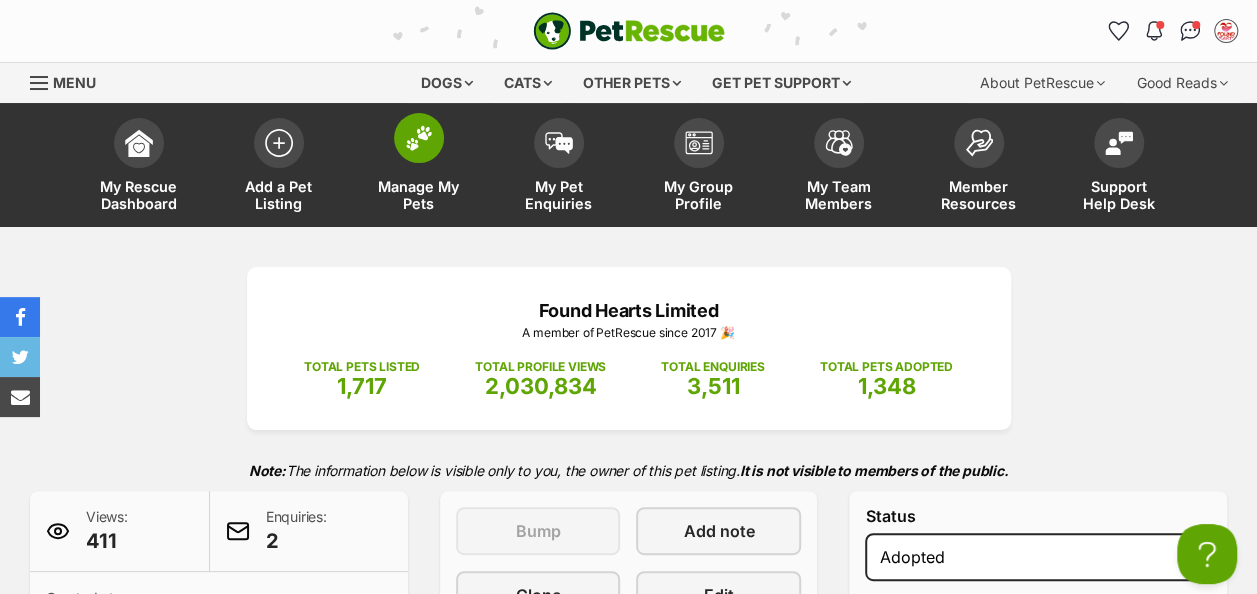 click at bounding box center (419, 138) 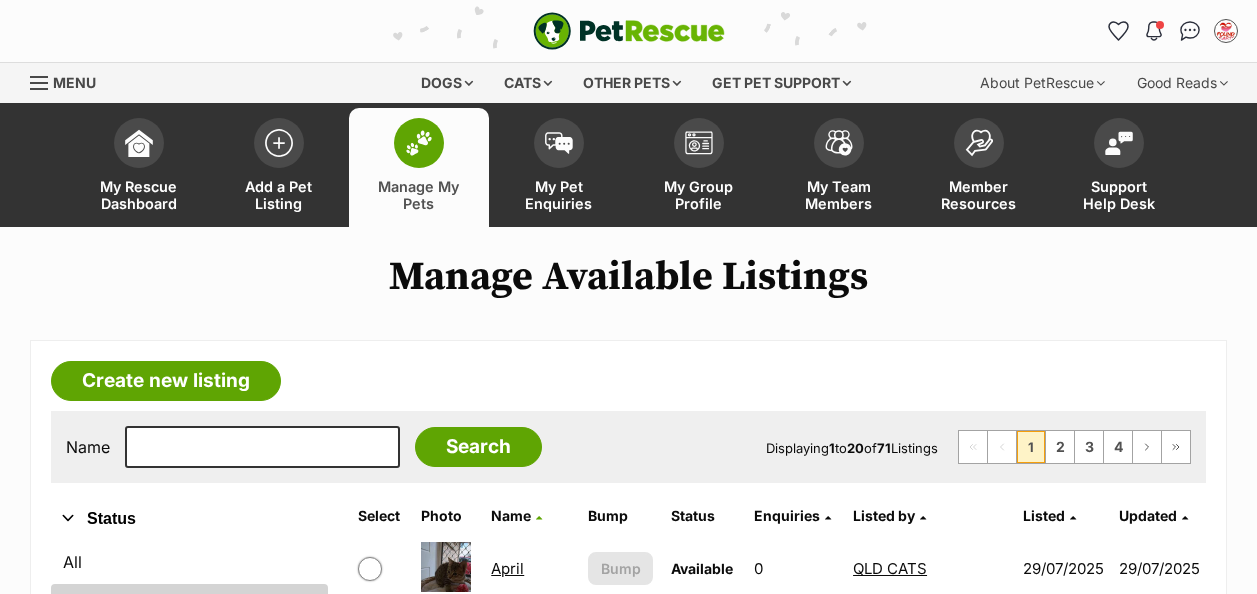 scroll, scrollTop: 0, scrollLeft: 0, axis: both 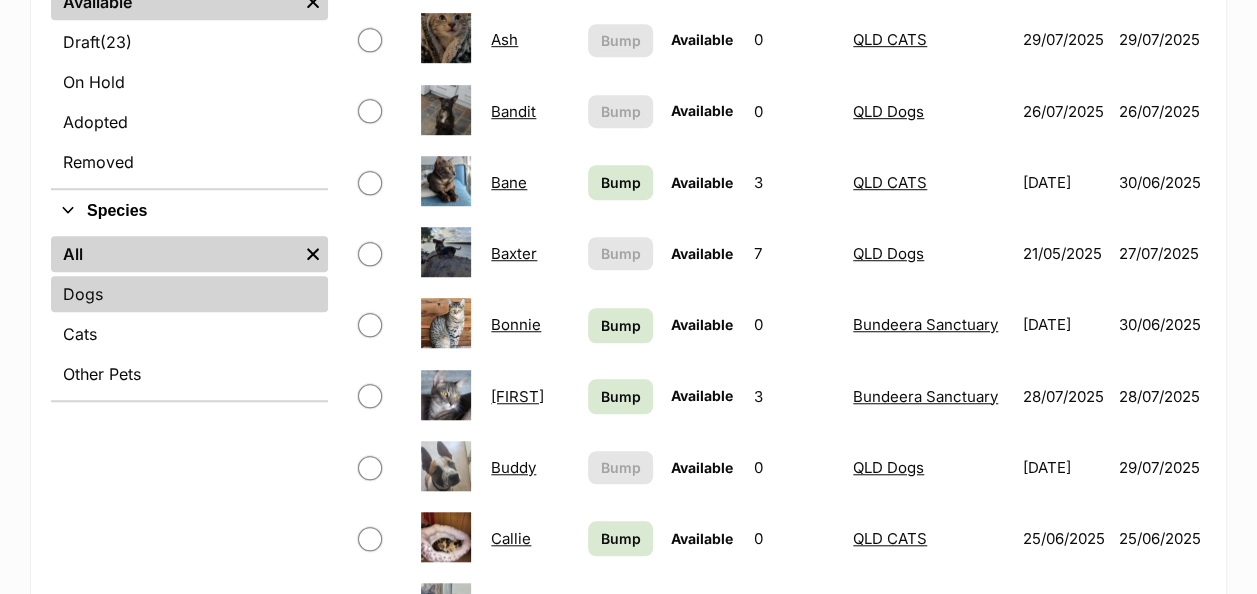 click on "Dogs" at bounding box center (189, 294) 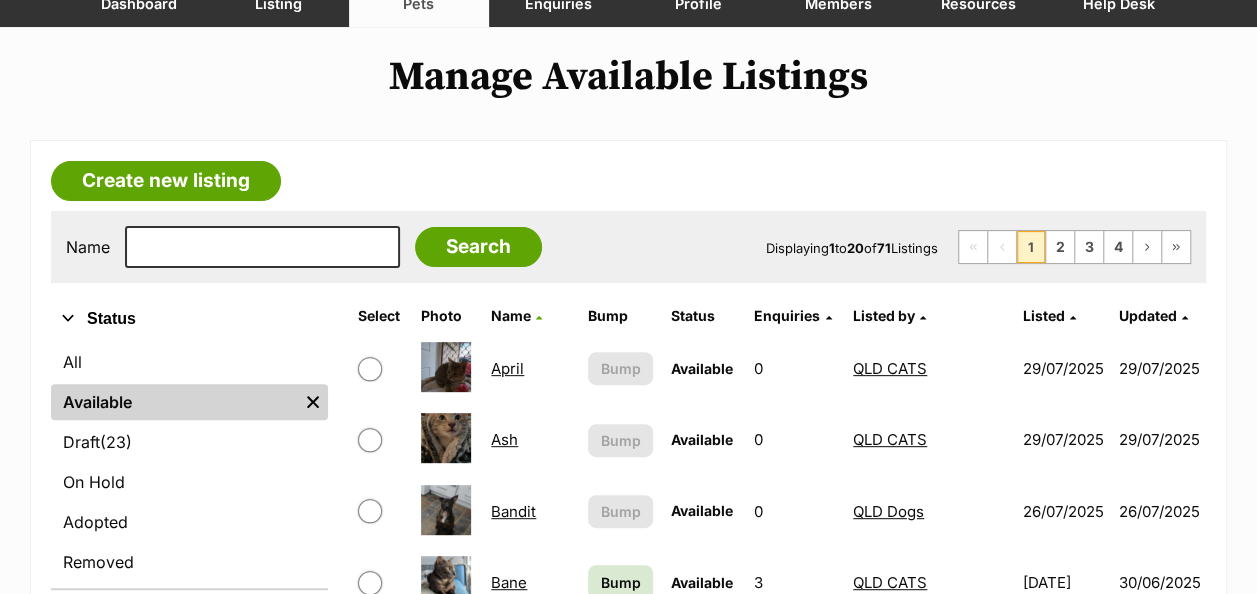 scroll, scrollTop: 200, scrollLeft: 0, axis: vertical 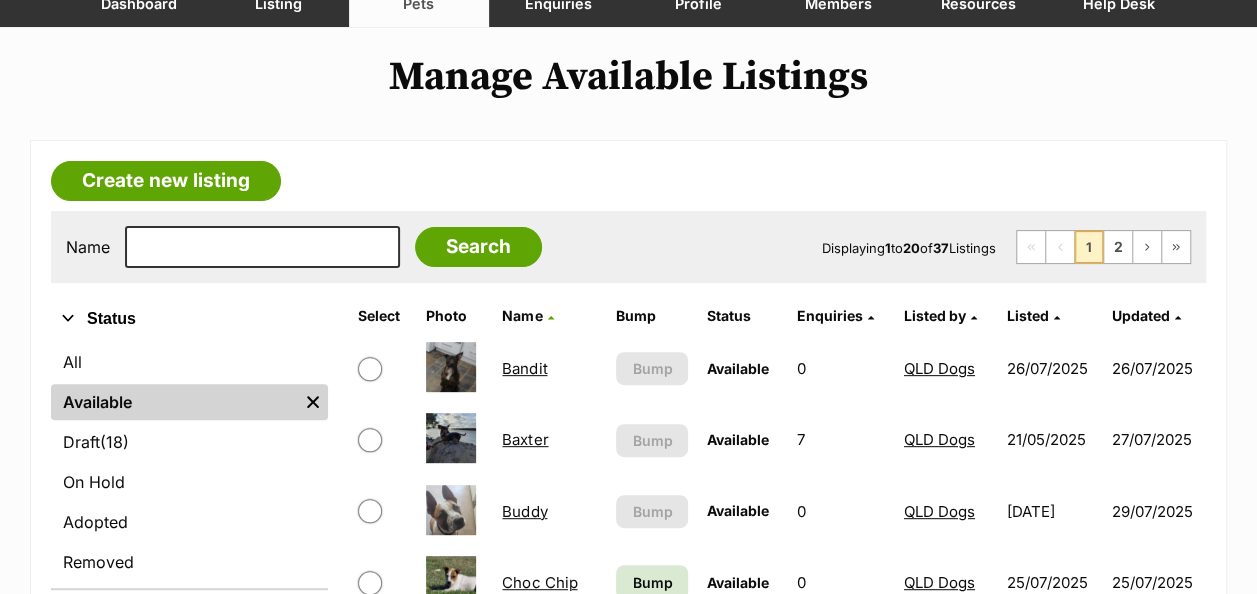 click on "Listed by" at bounding box center (935, 315) 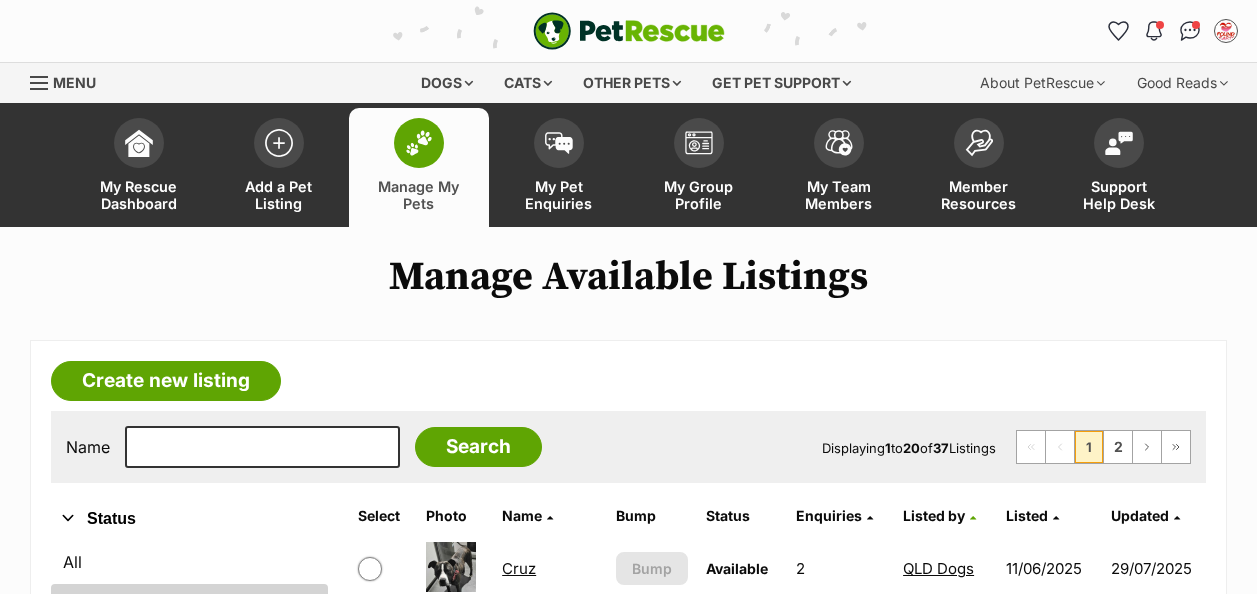 scroll, scrollTop: 200, scrollLeft: 0, axis: vertical 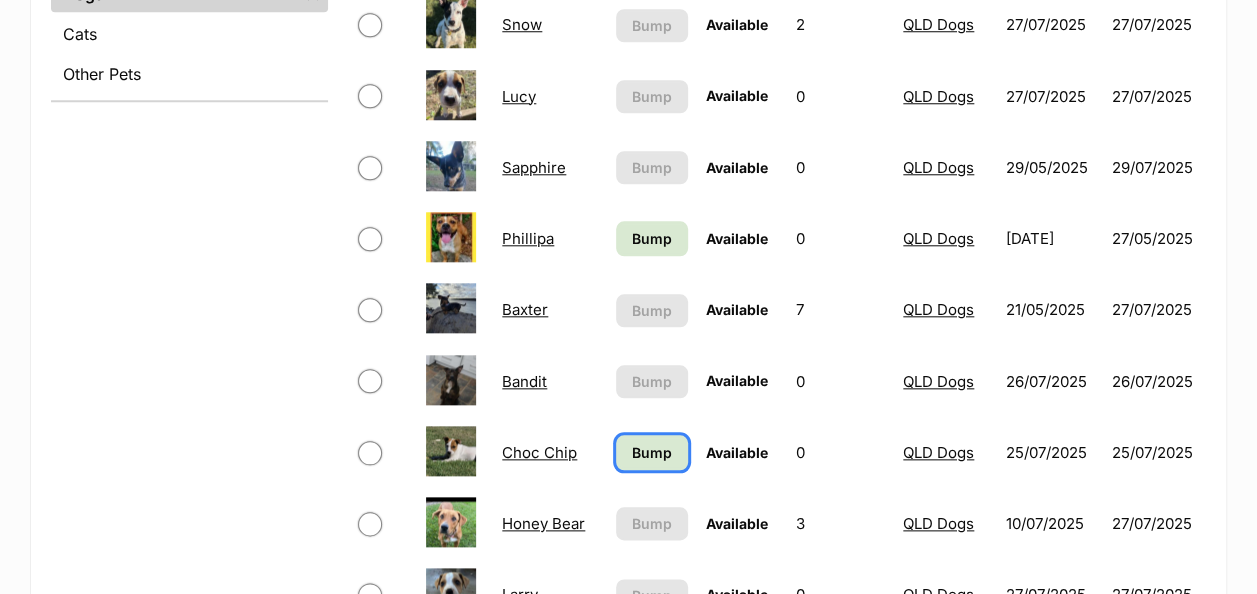 click on "Bump" at bounding box center (652, 452) 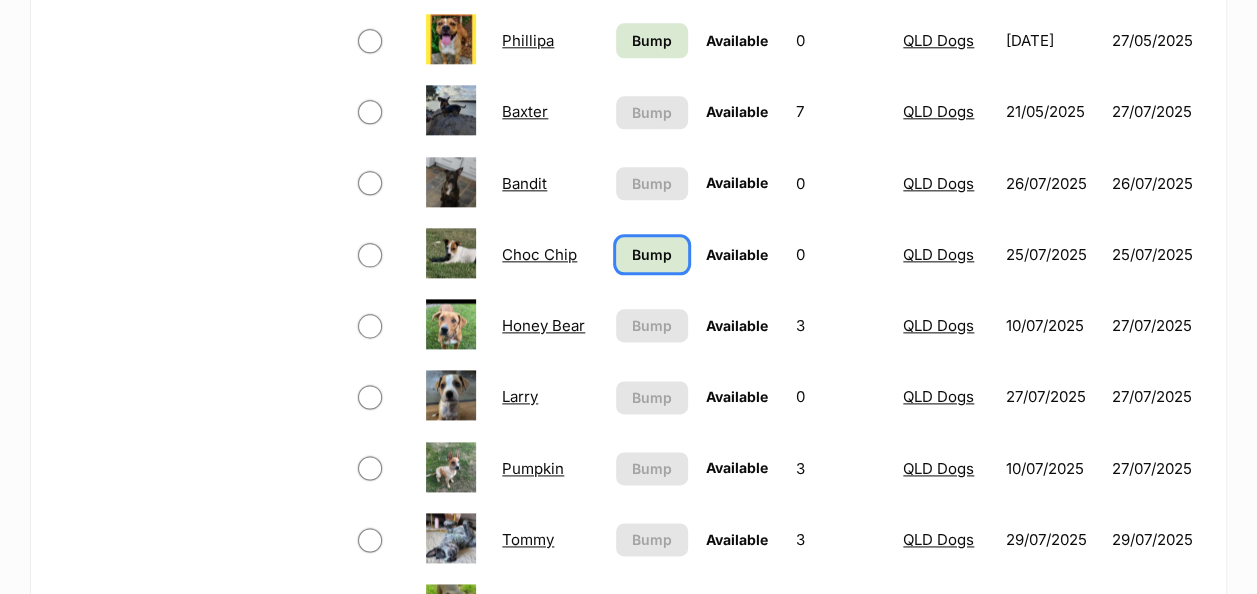 scroll, scrollTop: 1100, scrollLeft: 0, axis: vertical 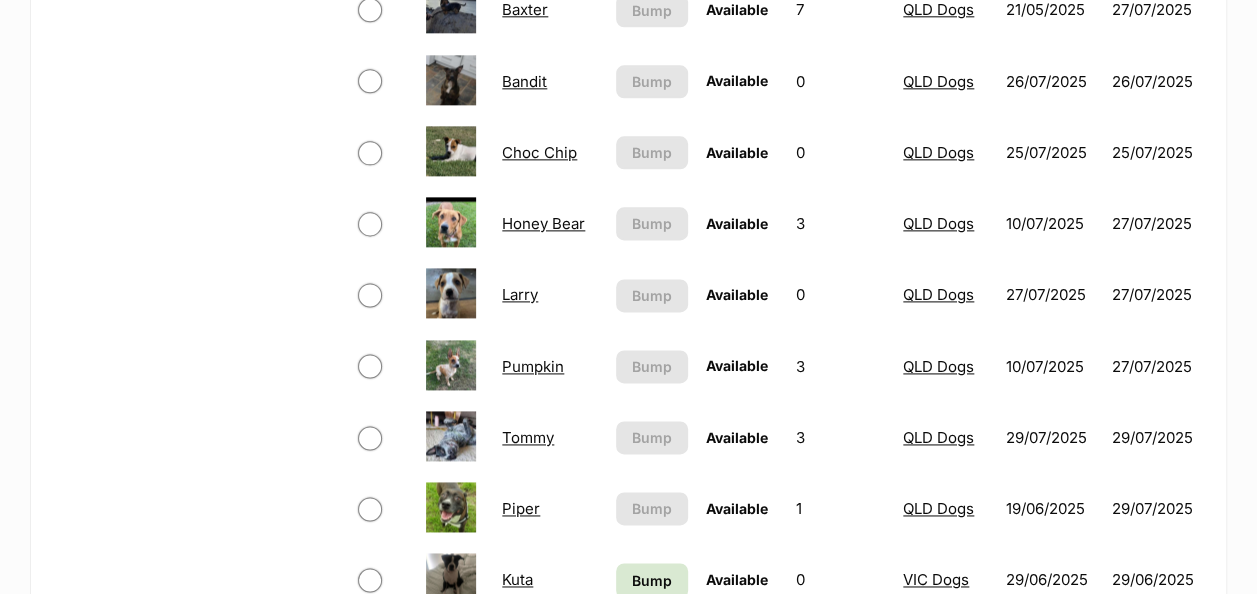 click on "Tommy" at bounding box center [528, 437] 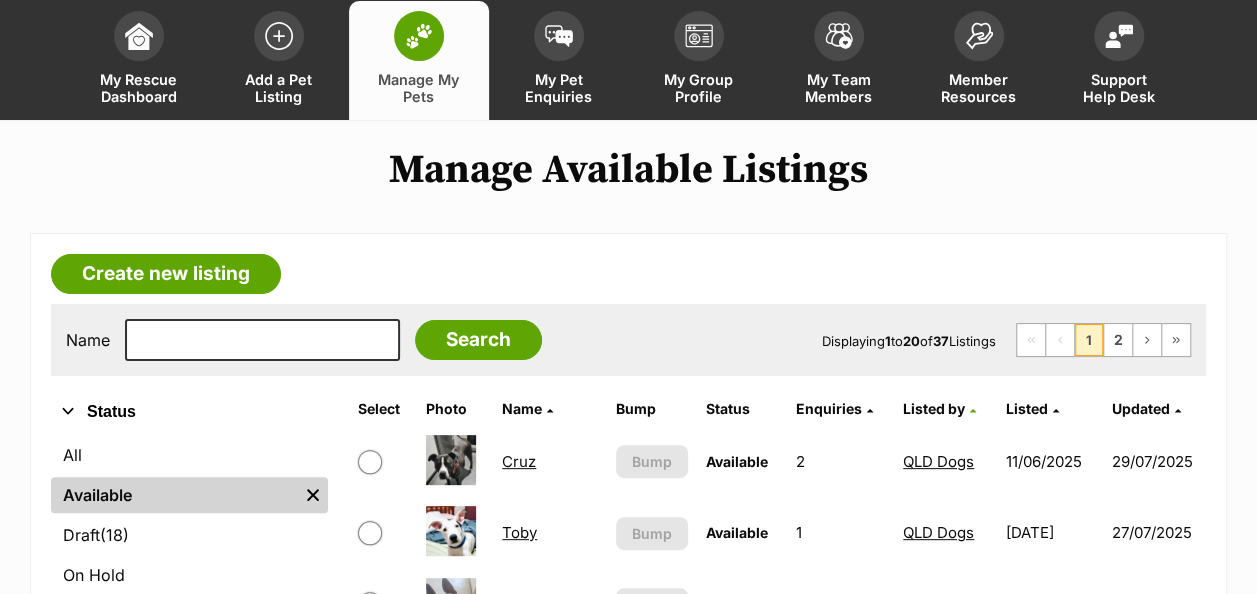 scroll, scrollTop: 400, scrollLeft: 0, axis: vertical 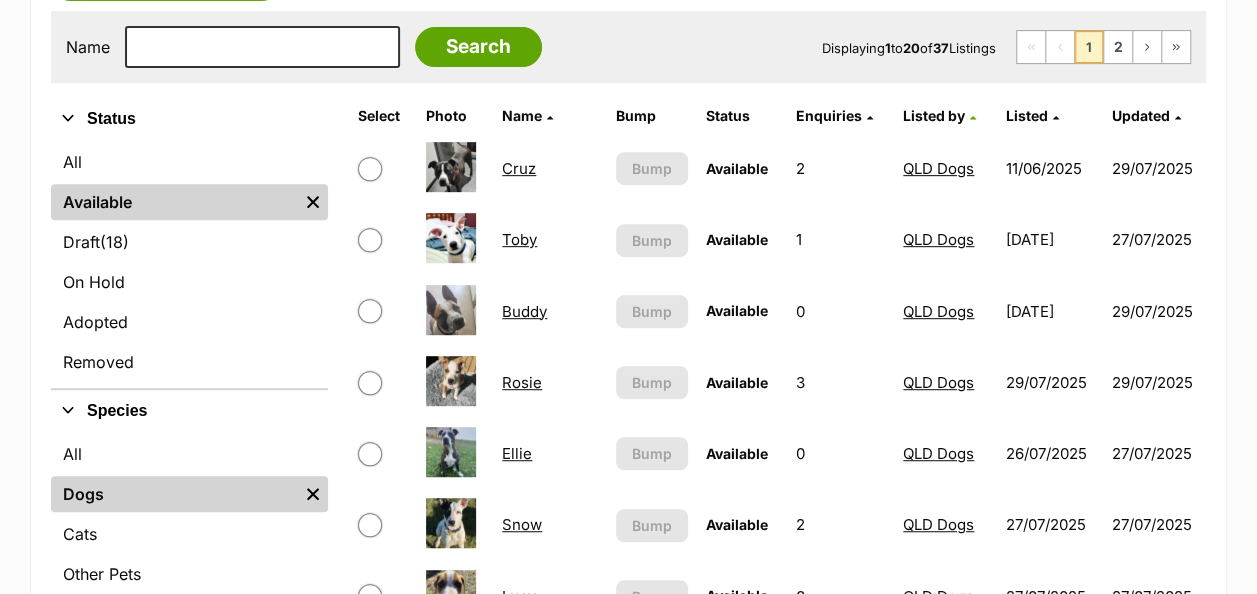 click on "Rosie" at bounding box center (522, 382) 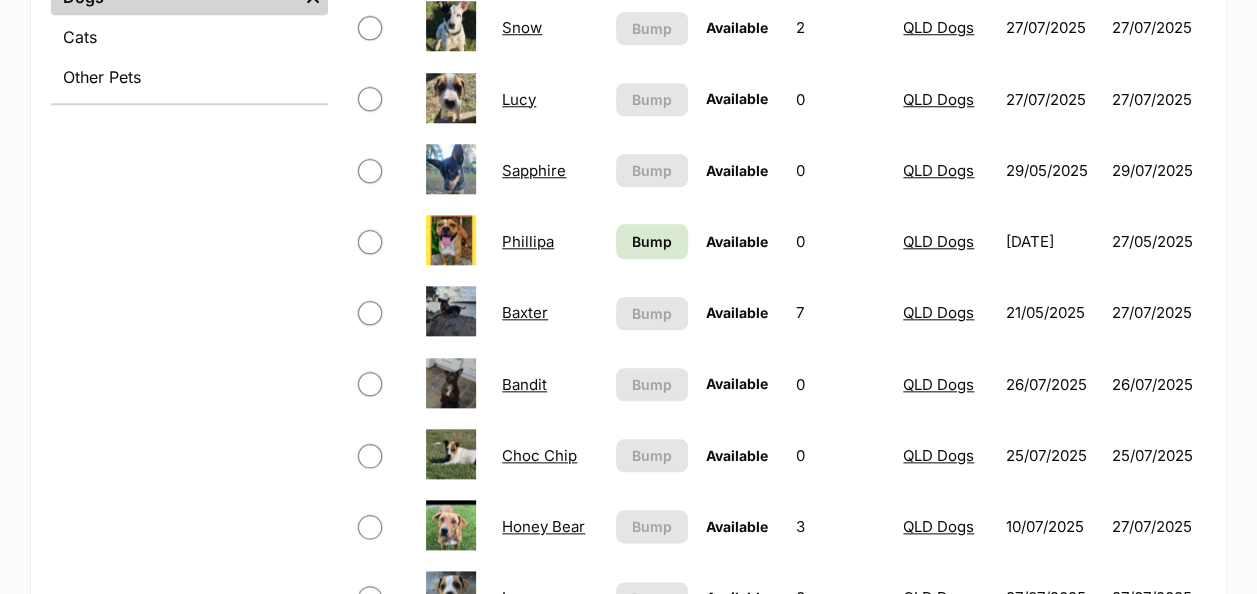 scroll, scrollTop: 900, scrollLeft: 0, axis: vertical 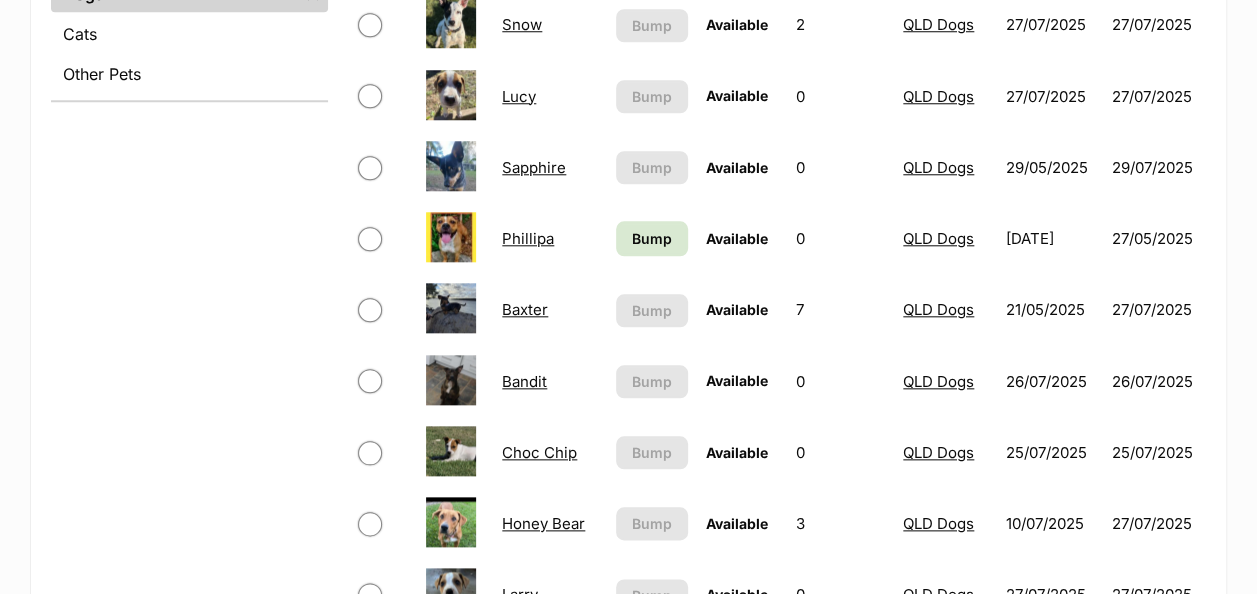 click on "Baxter" at bounding box center [525, 309] 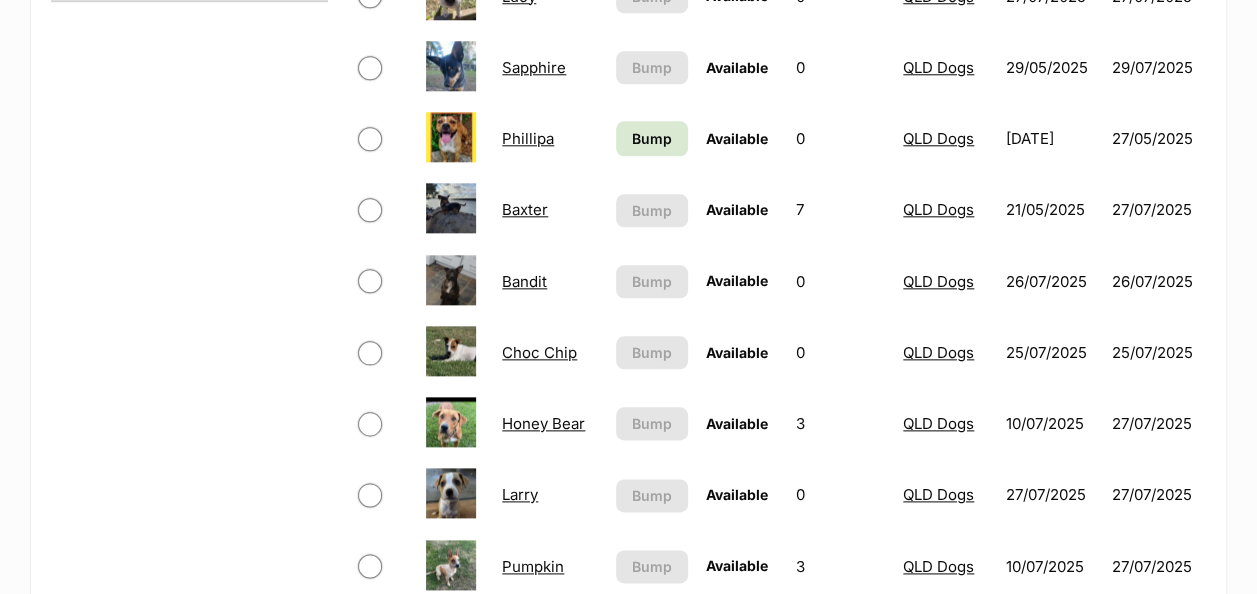 drag, startPoint x: 526, startPoint y: 172, endPoint x: 264, endPoint y: 220, distance: 266.36066 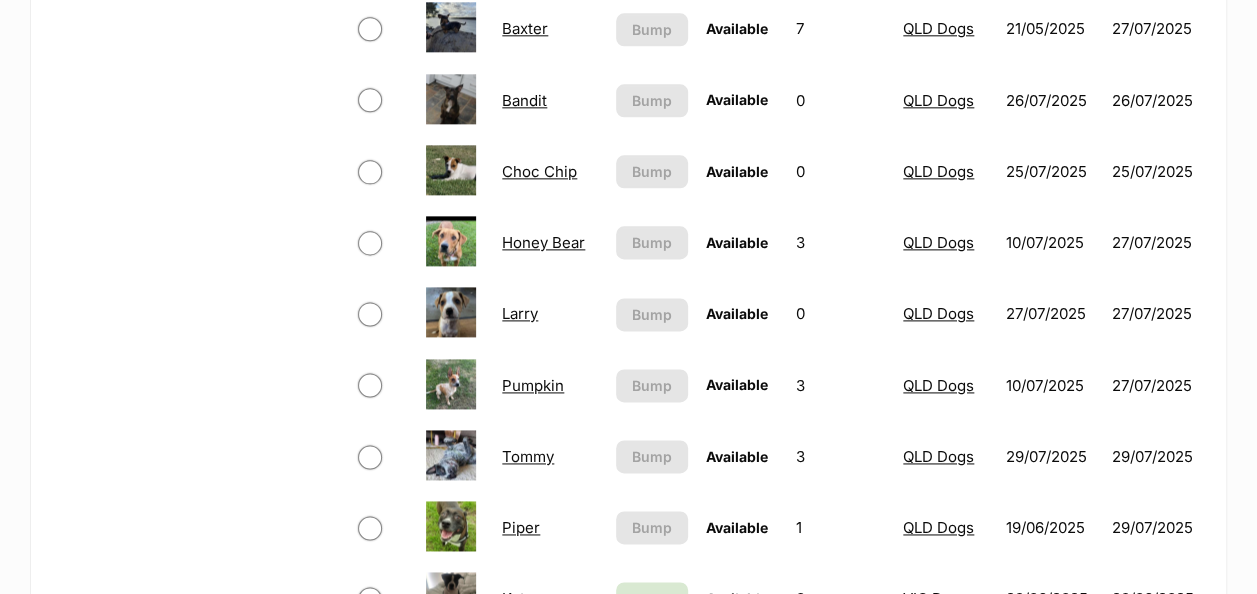scroll, scrollTop: 1200, scrollLeft: 0, axis: vertical 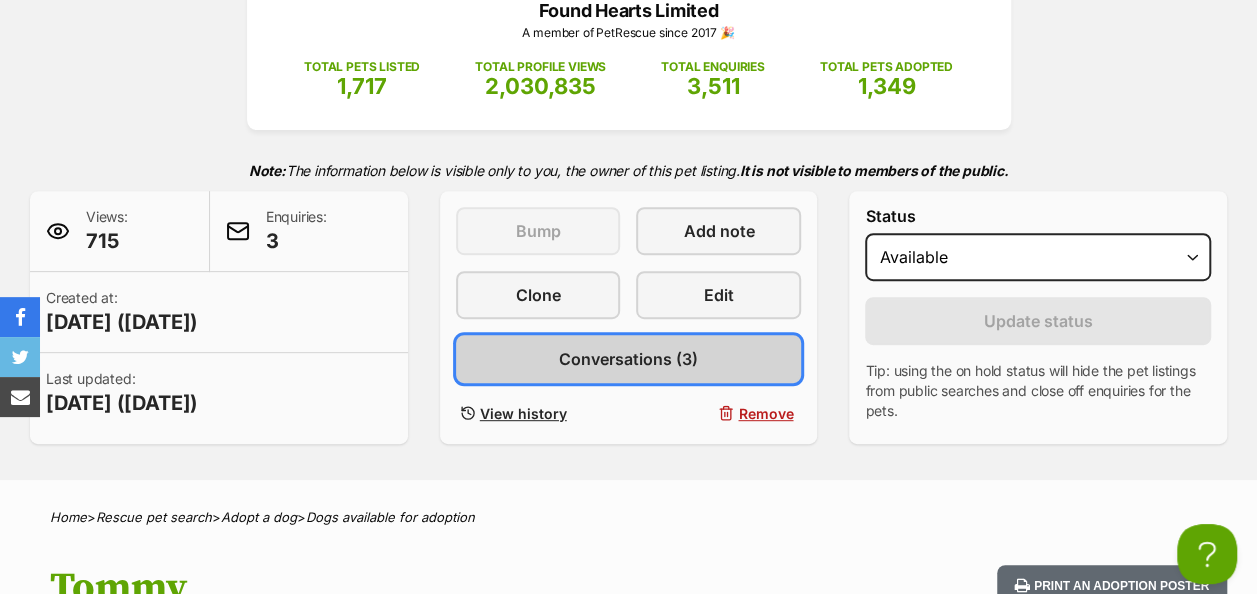 click on "Conversations (3)" at bounding box center (628, 359) 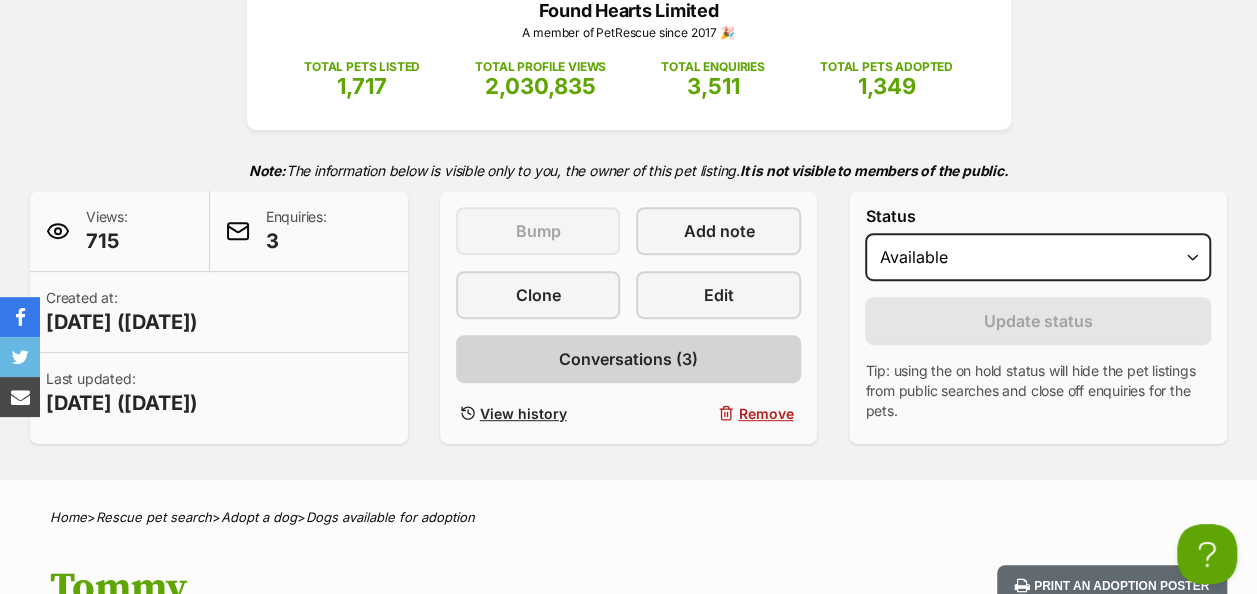 scroll, scrollTop: 0, scrollLeft: 0, axis: both 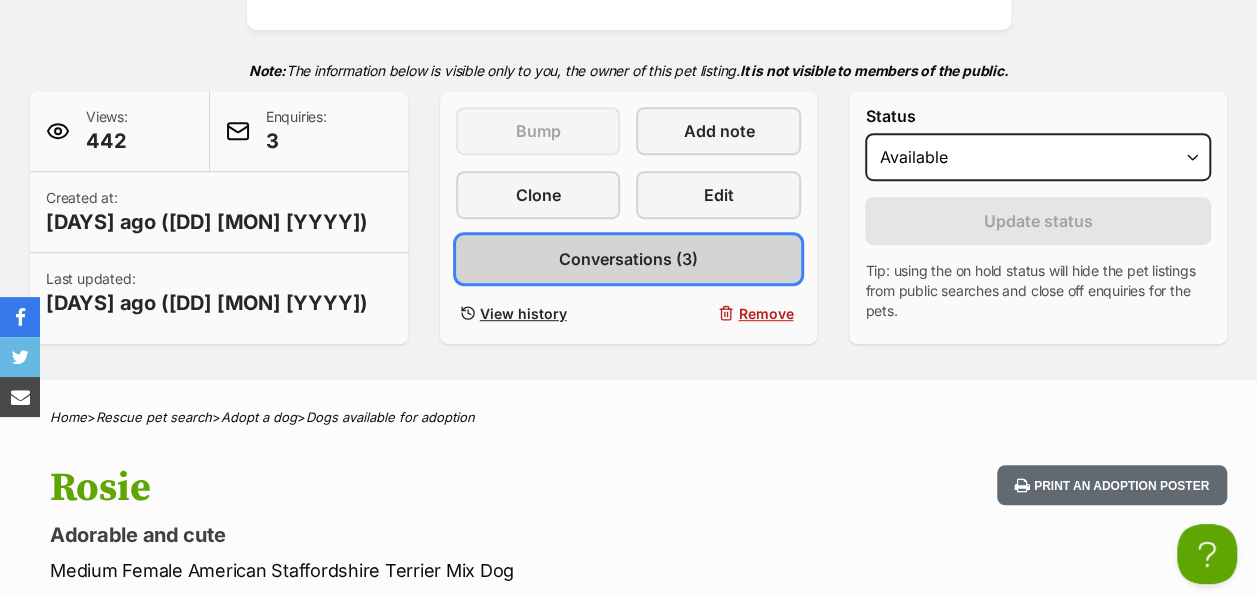 click on "Conversations (3)" at bounding box center [628, 259] 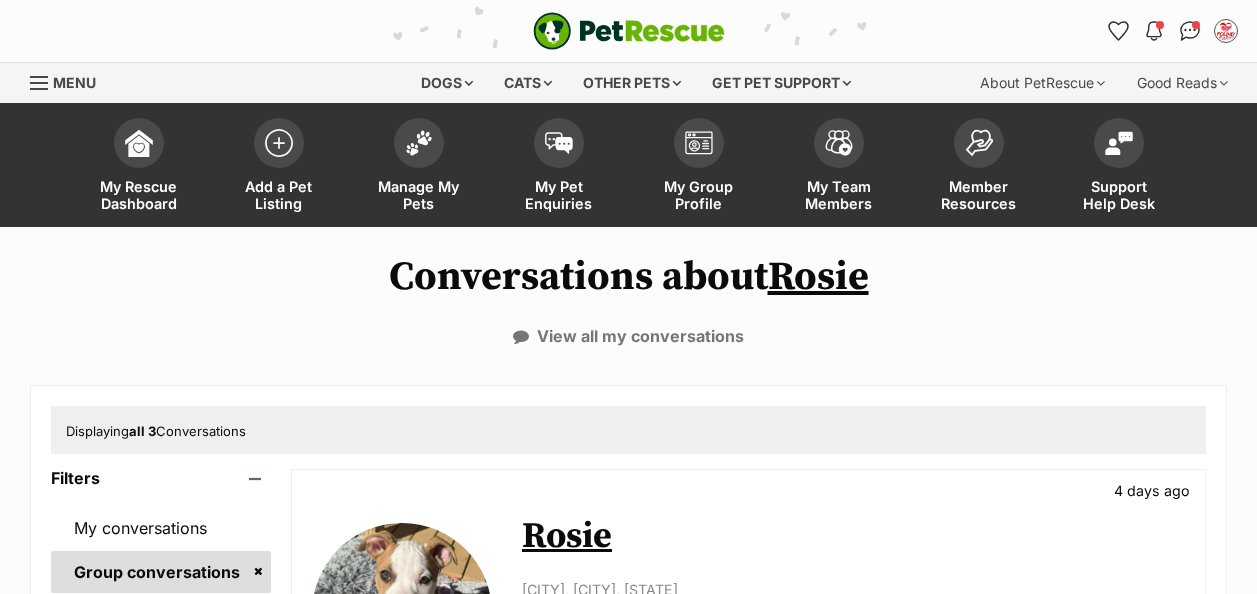 scroll, scrollTop: 0, scrollLeft: 0, axis: both 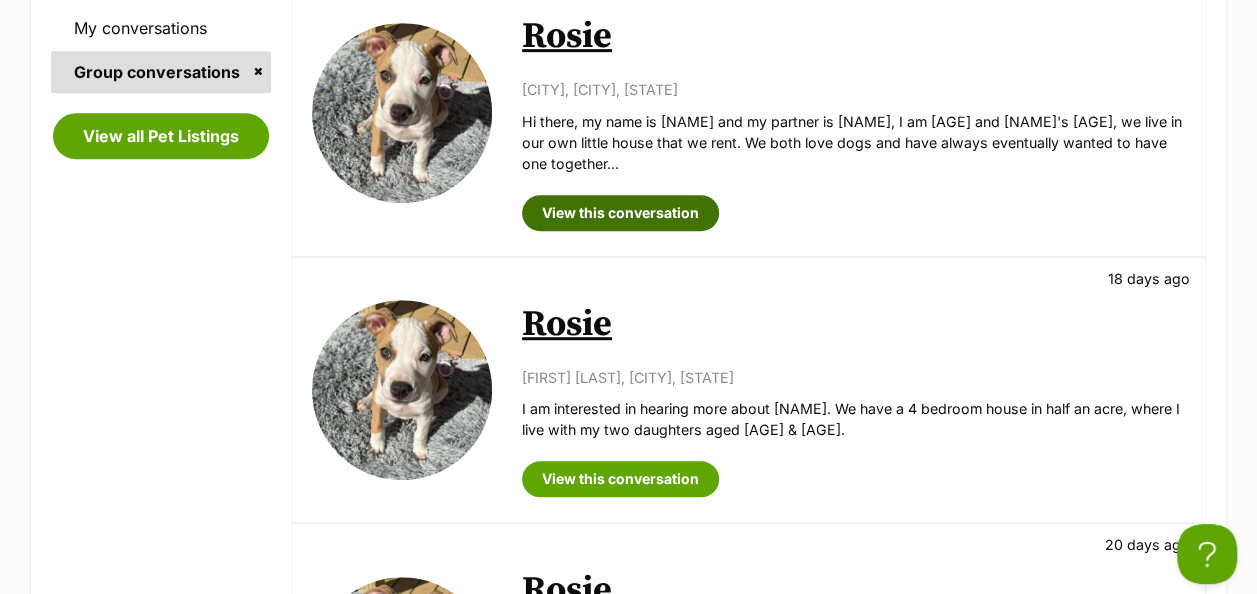 click on "View this conversation" at bounding box center (620, 213) 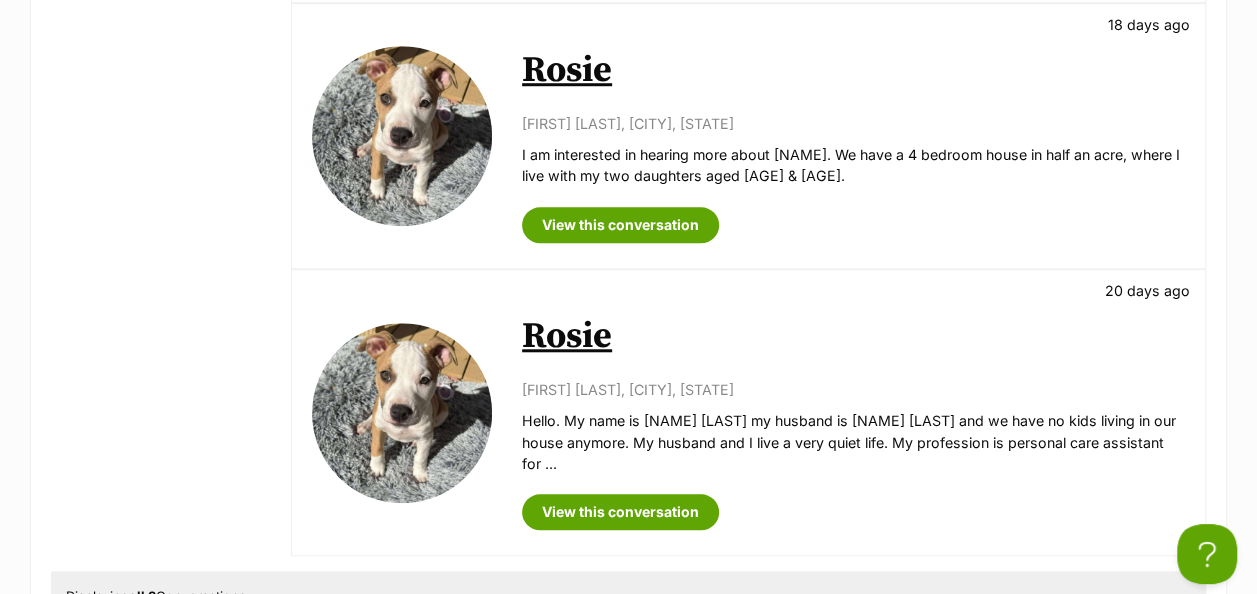 scroll, scrollTop: 800, scrollLeft: 0, axis: vertical 